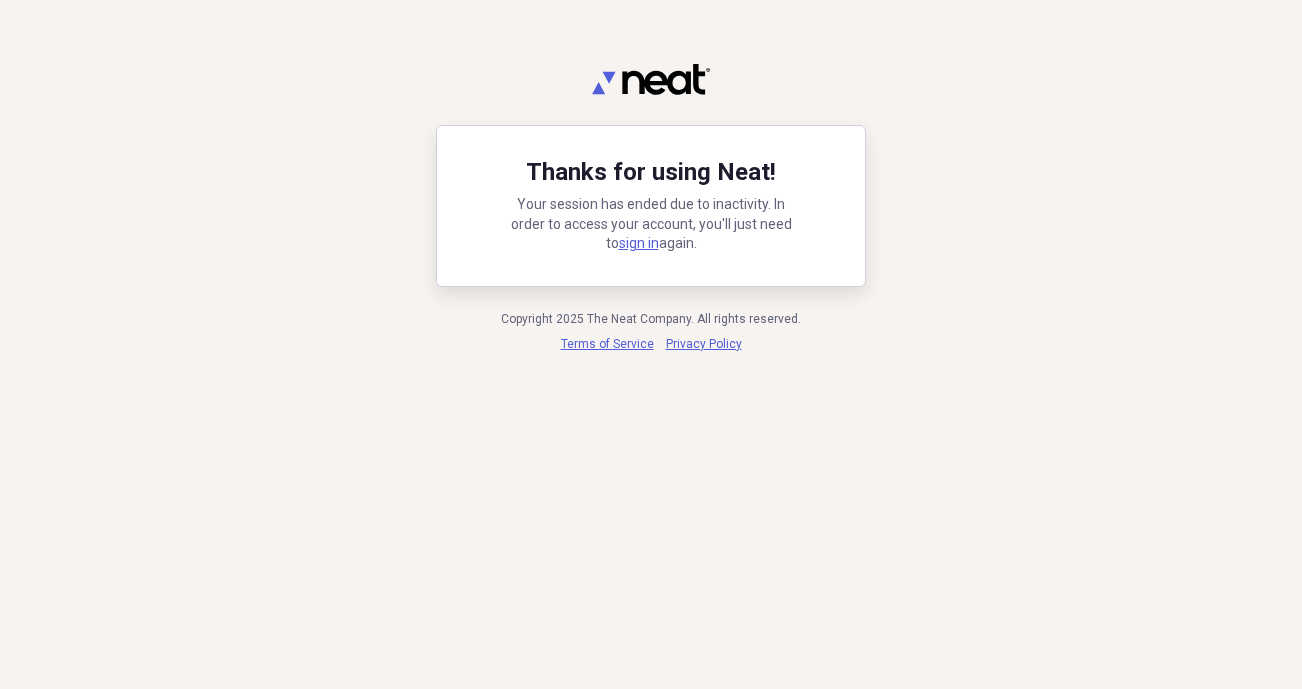 scroll, scrollTop: 0, scrollLeft: 0, axis: both 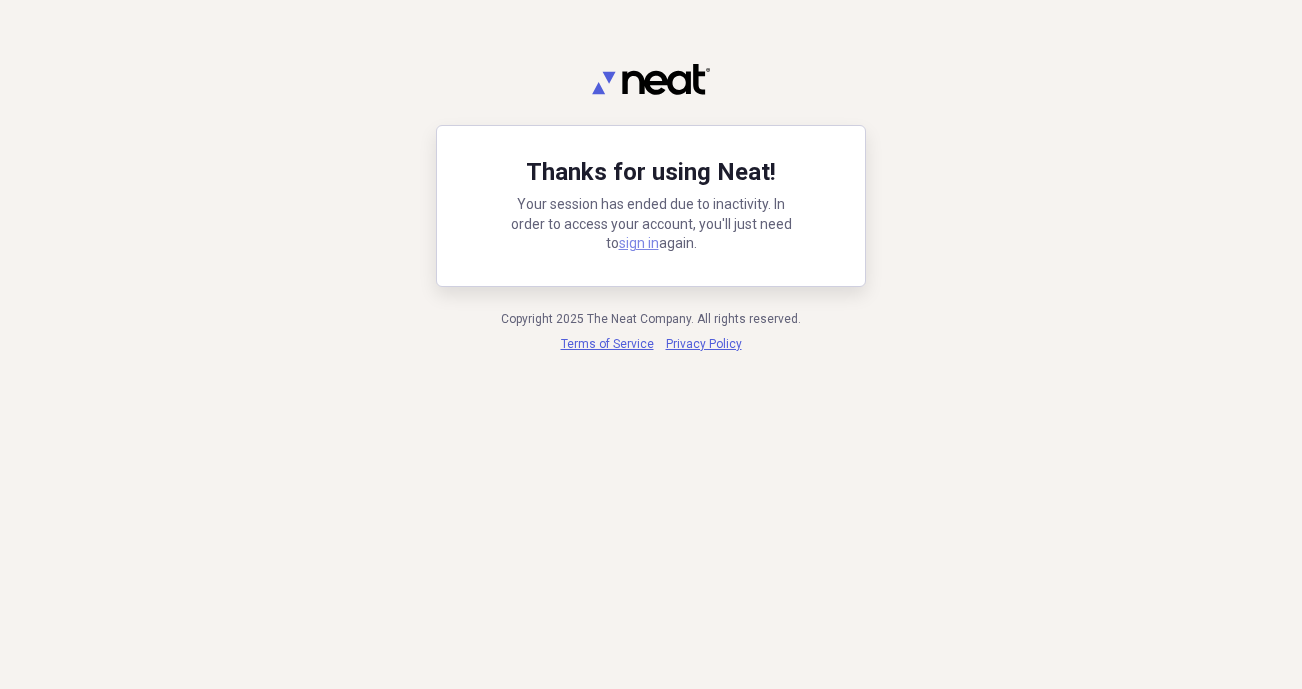 click on "sign in" at bounding box center (639, 243) 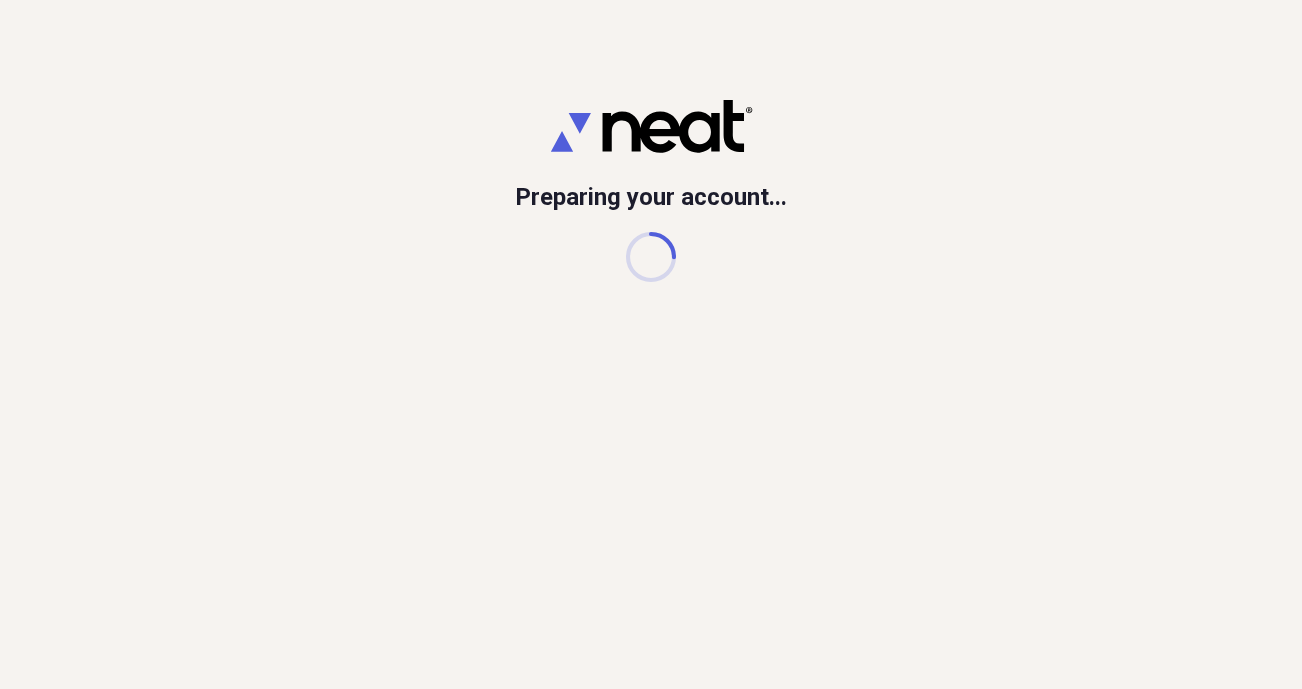 scroll, scrollTop: 0, scrollLeft: 0, axis: both 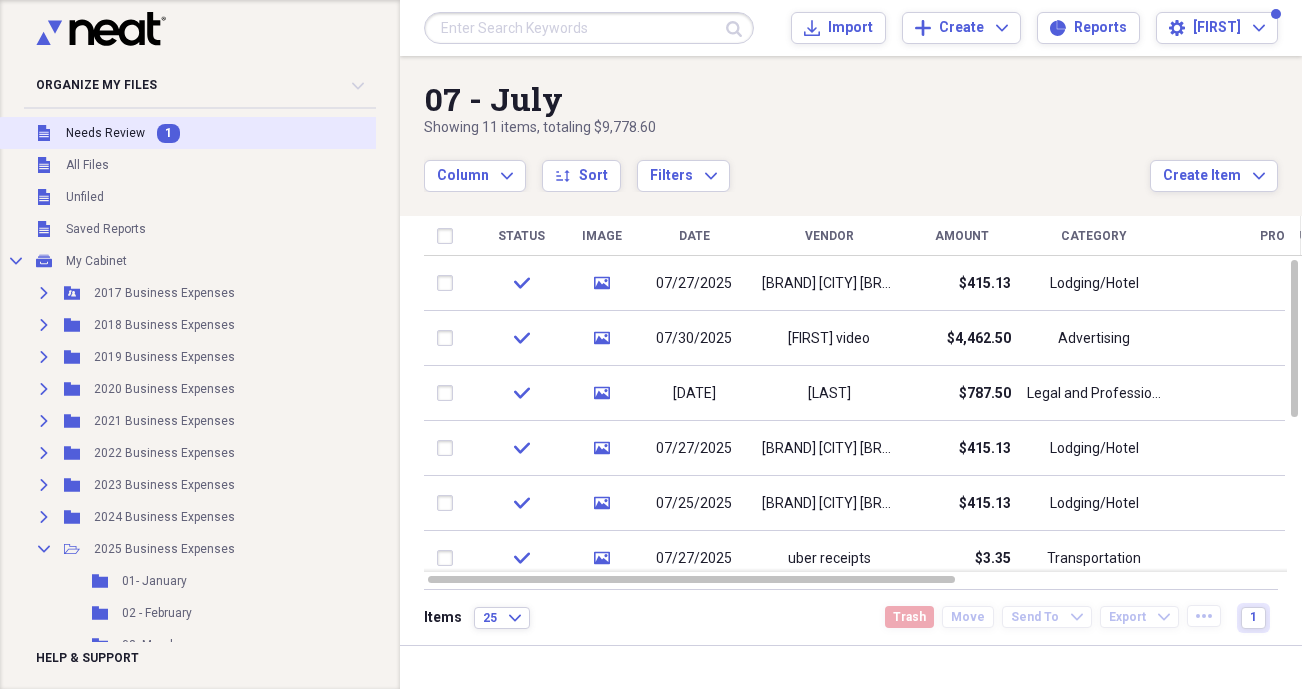 click on "Needs Review" at bounding box center [105, 133] 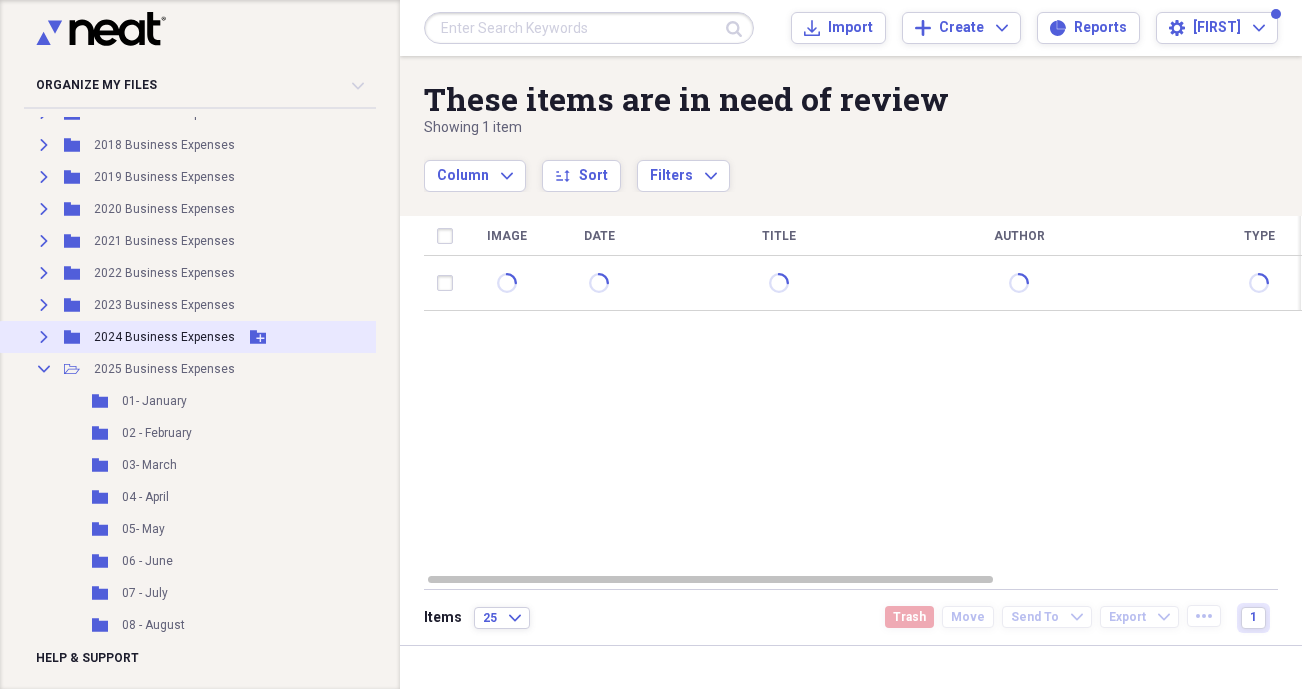 scroll, scrollTop: 181, scrollLeft: 0, axis: vertical 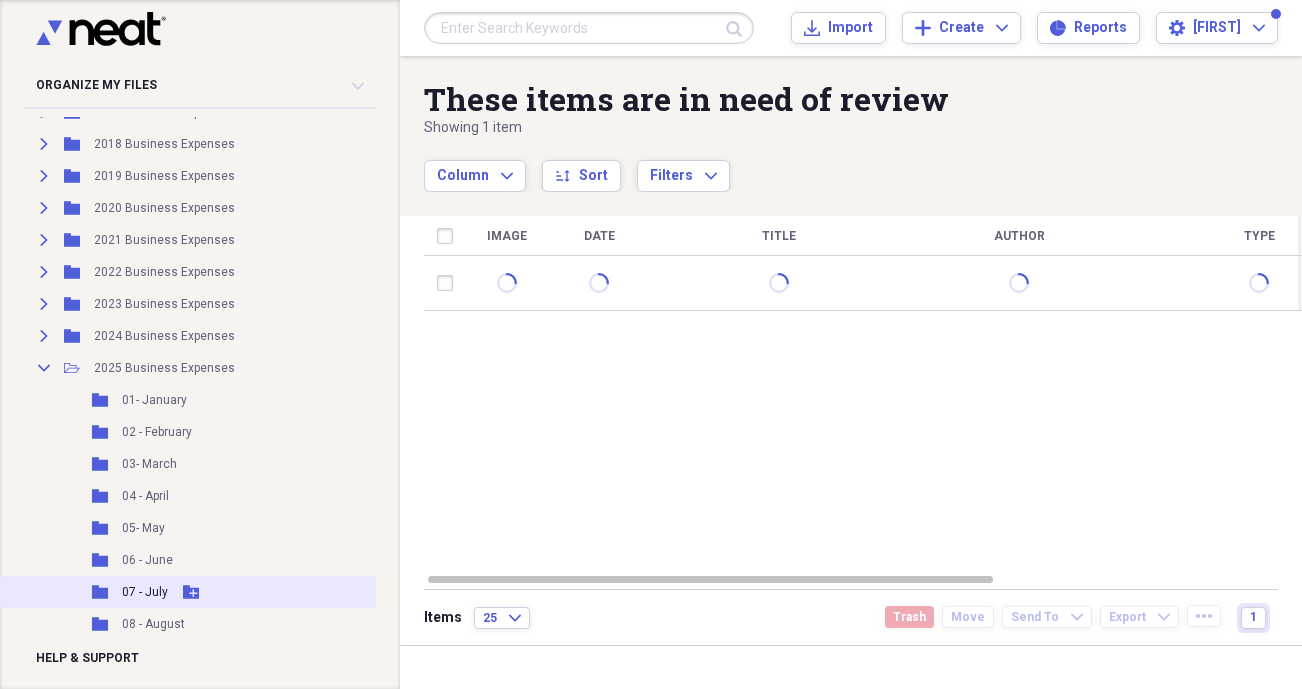 click on "07 - July" at bounding box center [145, 592] 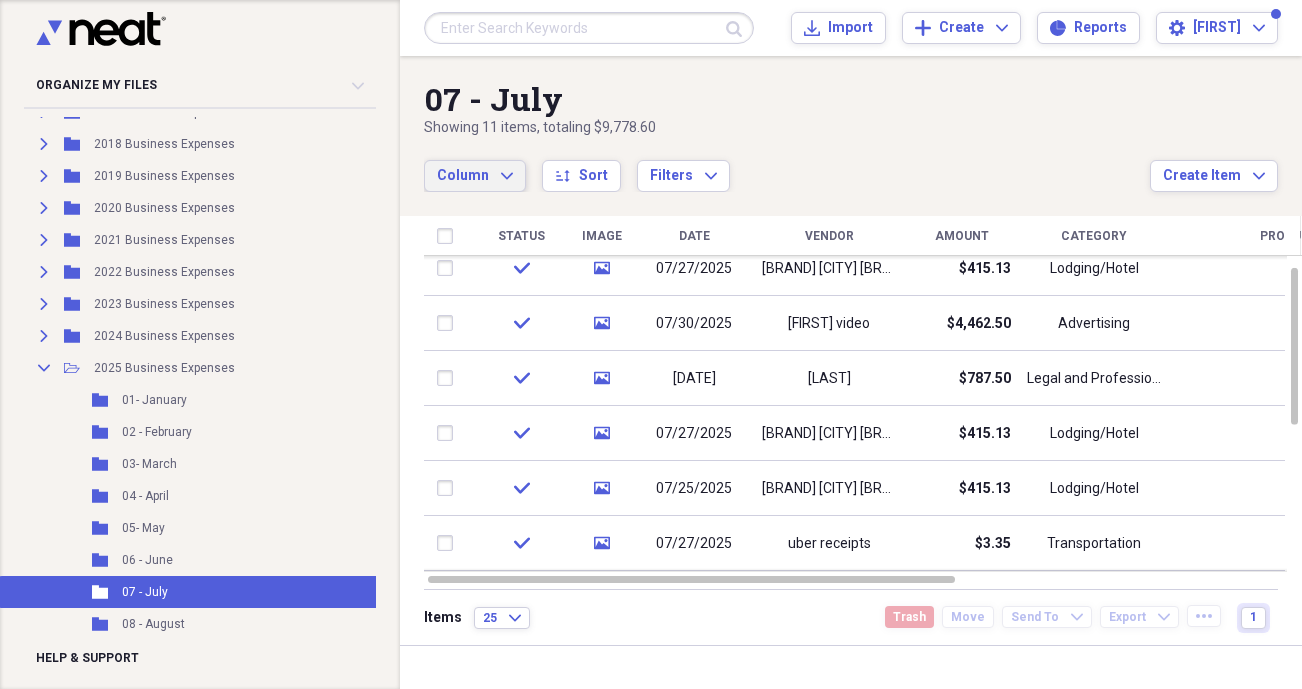 click on "Expand" 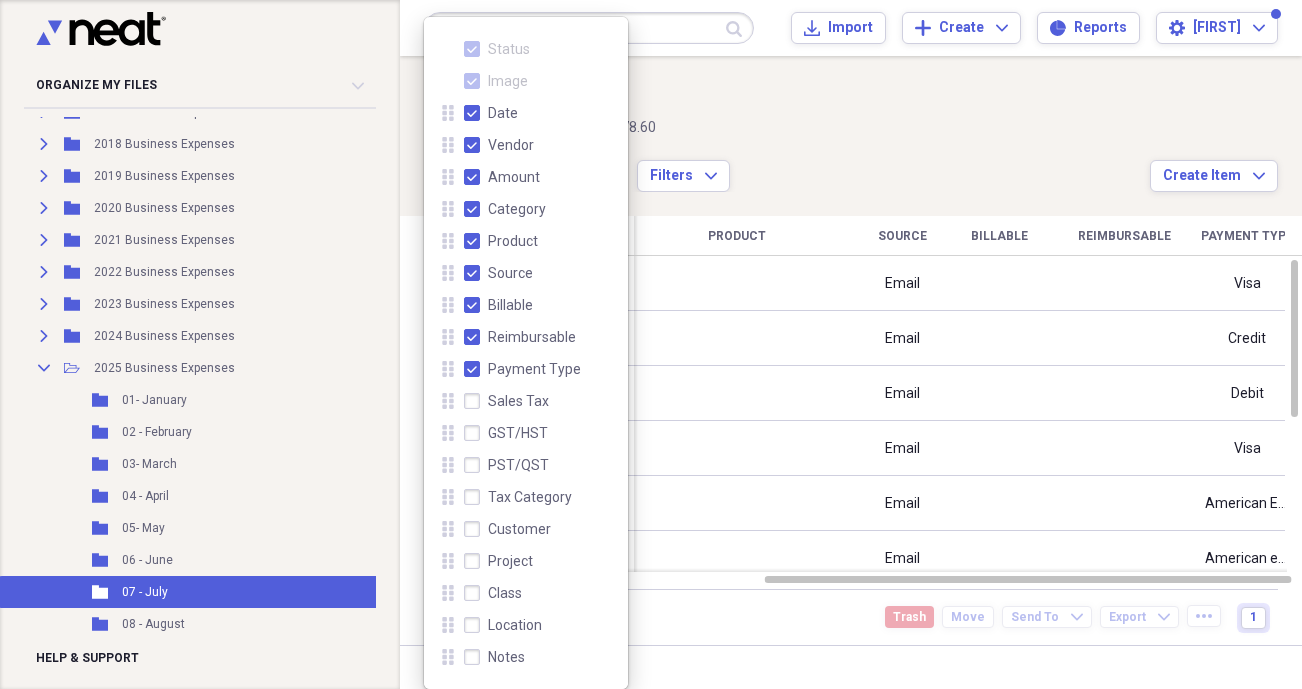 click on "07 - July" at bounding box center [787, 99] 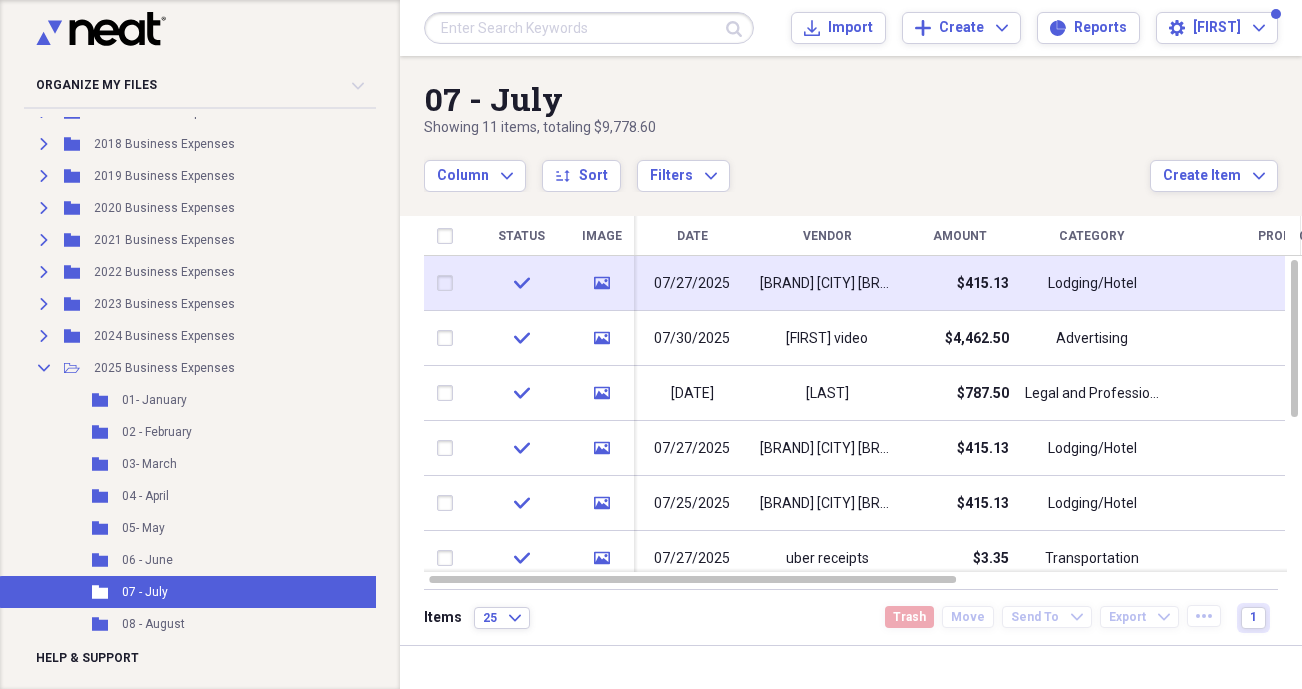 click on "[BRAND] [CITY] [BRAND]" at bounding box center (827, 284) 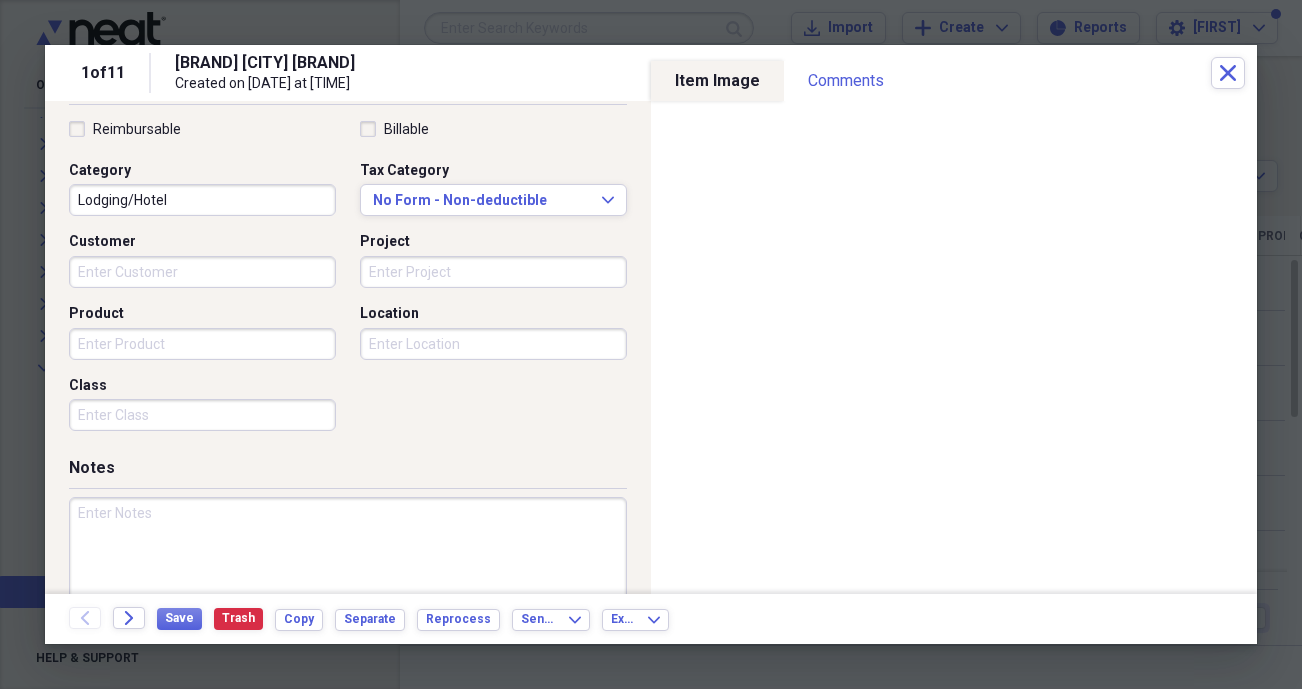 scroll, scrollTop: 525, scrollLeft: 0, axis: vertical 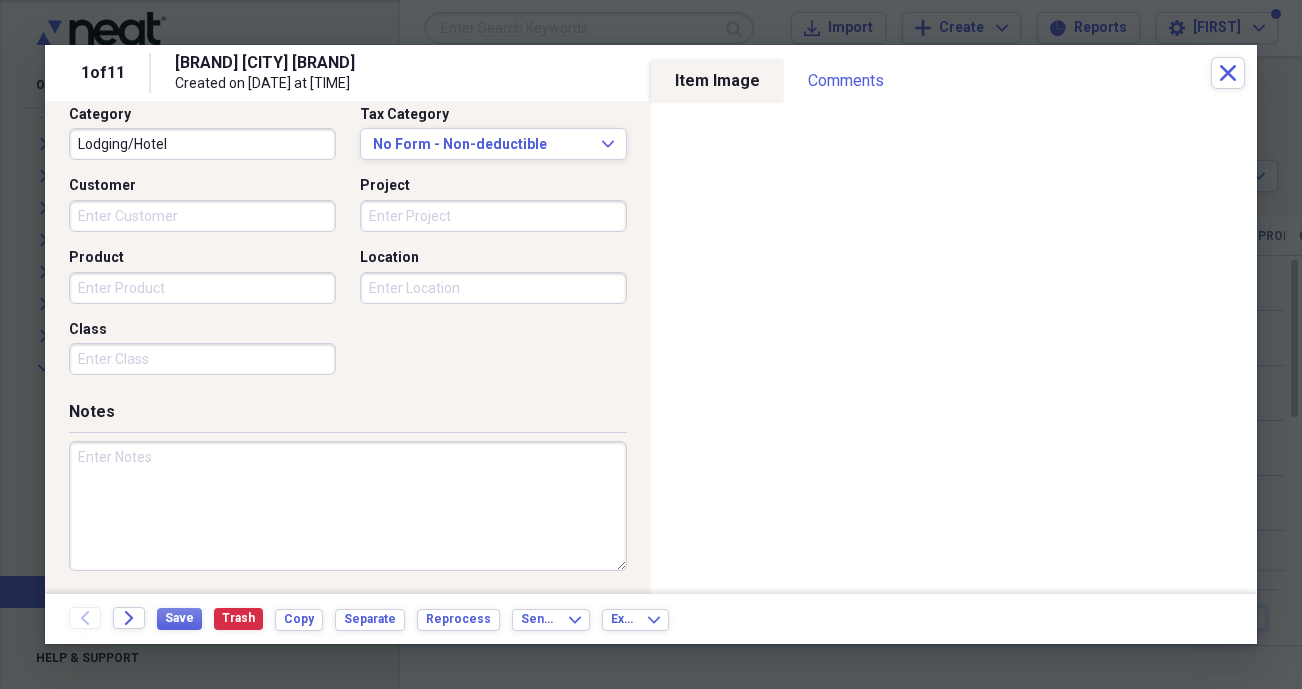 click at bounding box center [348, 506] 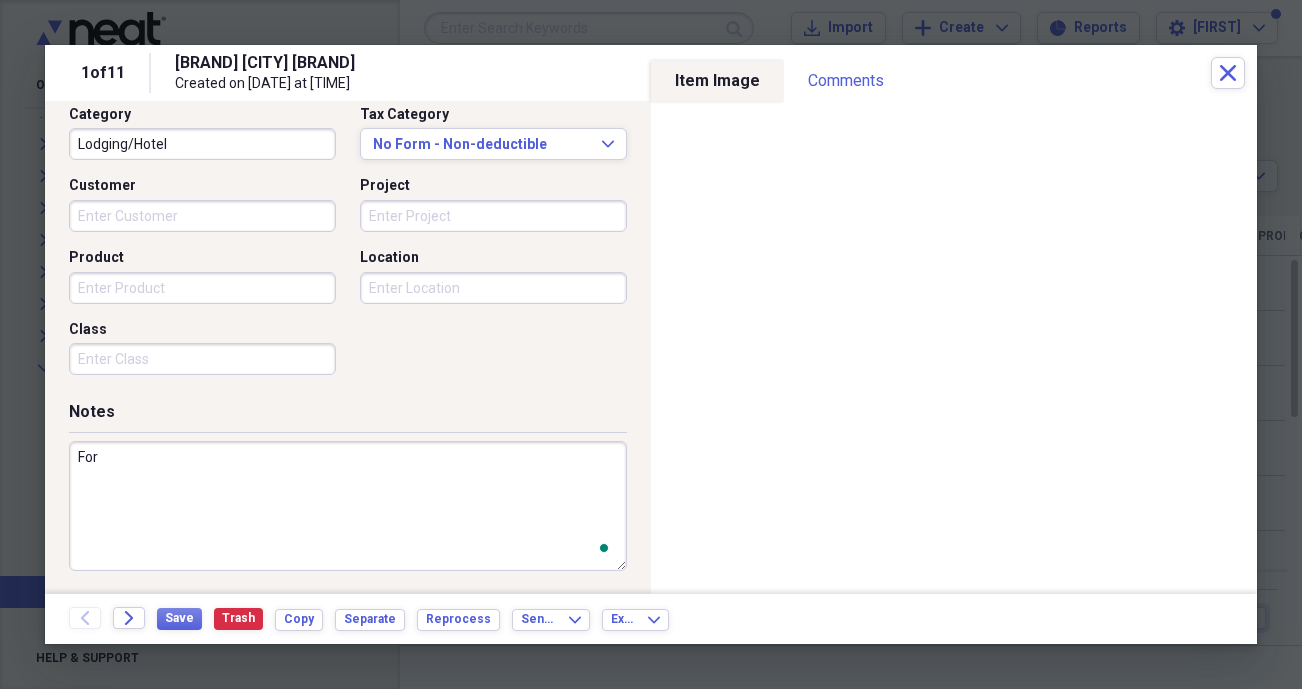 scroll, scrollTop: 525, scrollLeft: 0, axis: vertical 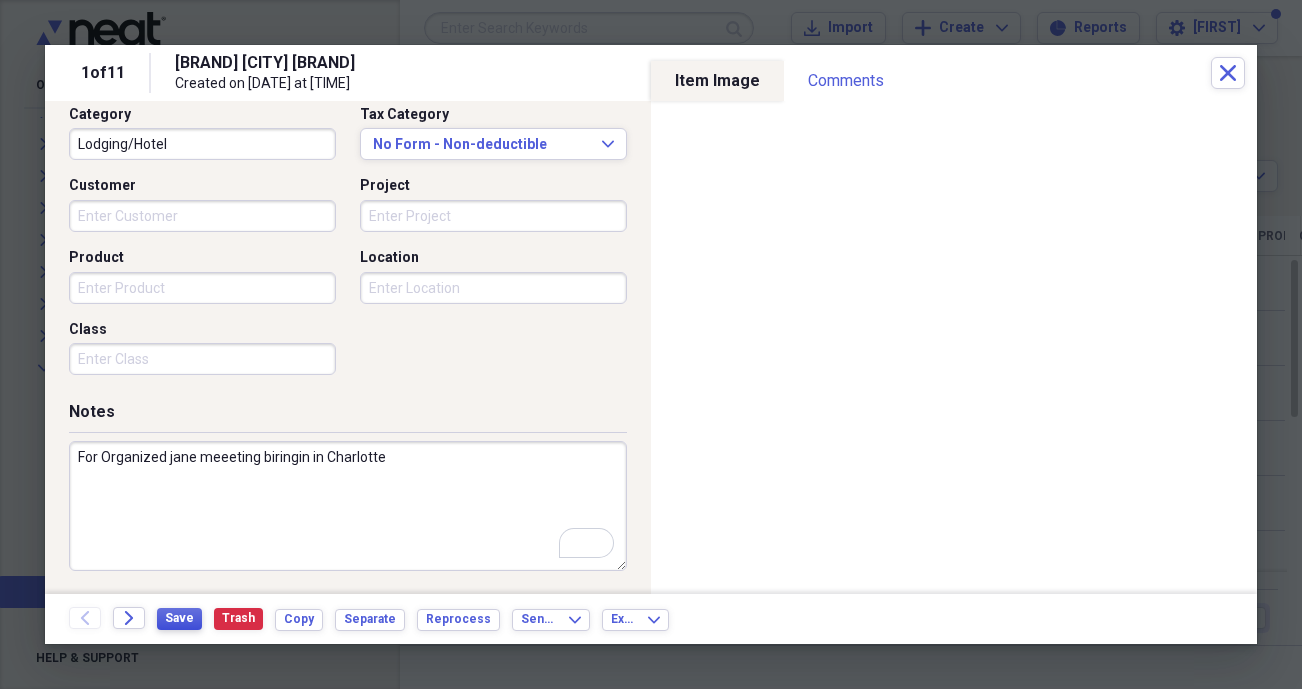 type on "For Organized jane meeeting biringin in Charlotte" 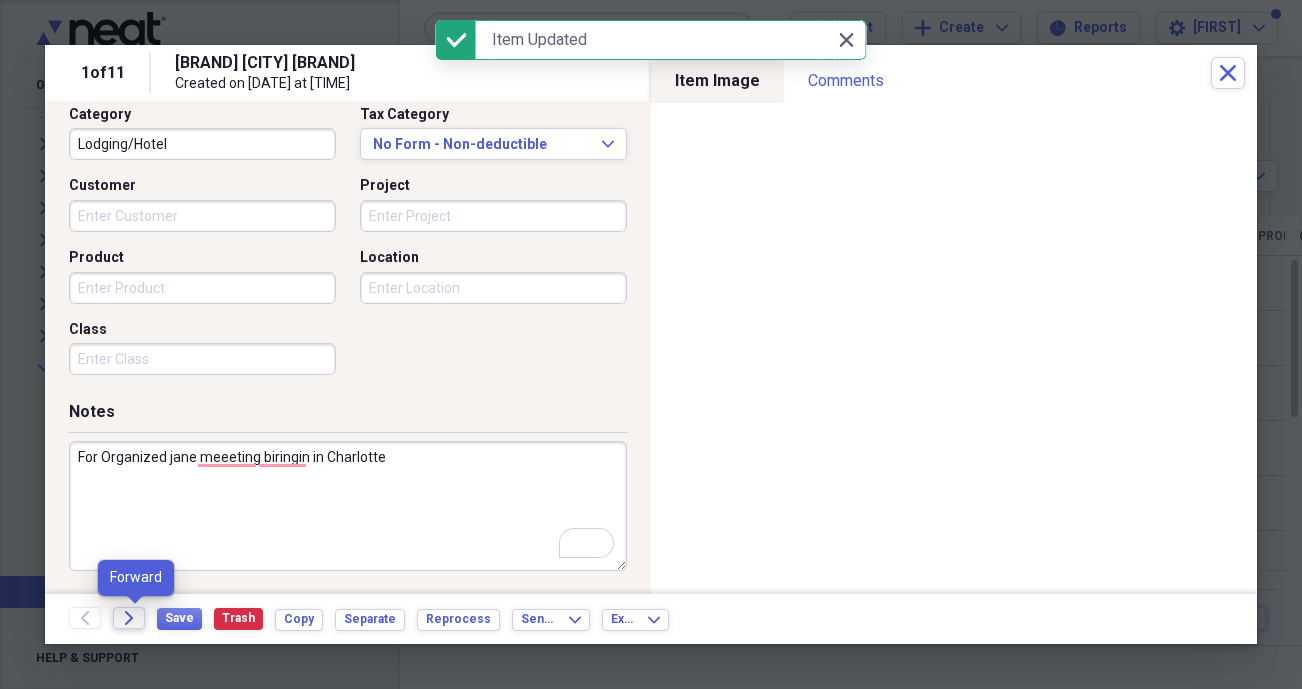 click on "Forward" at bounding box center [129, 618] 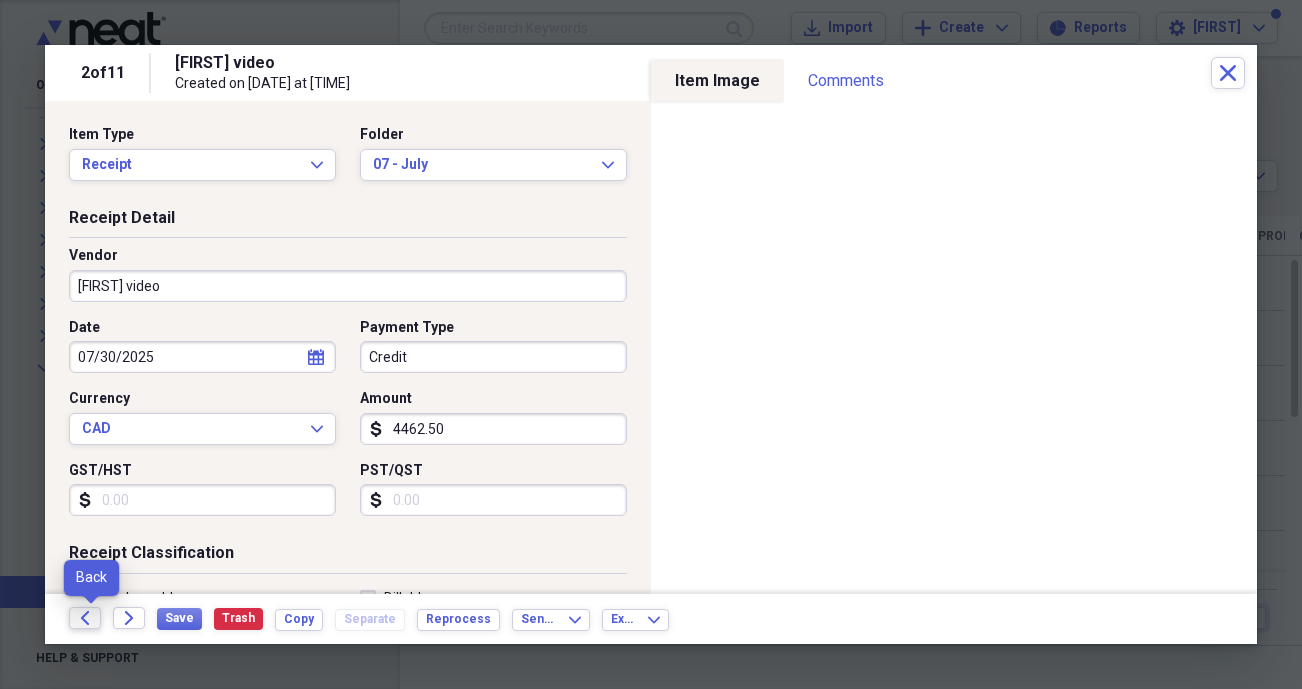 click 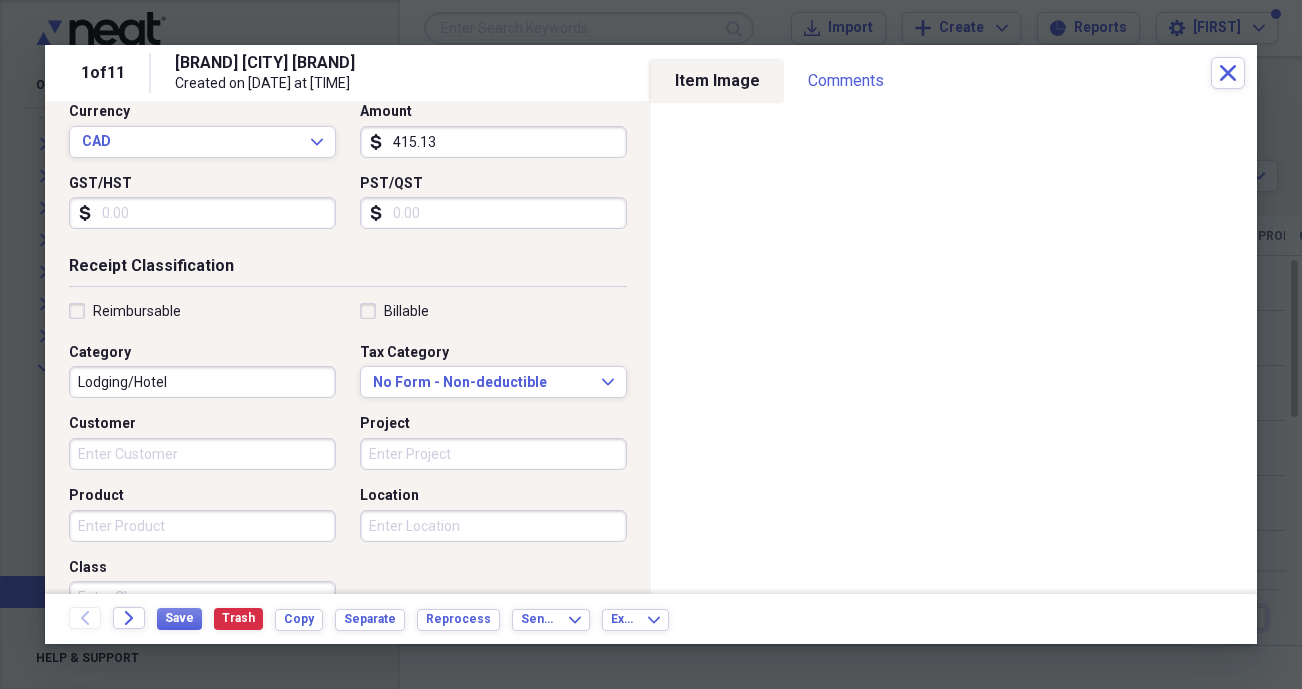 scroll, scrollTop: 528, scrollLeft: 0, axis: vertical 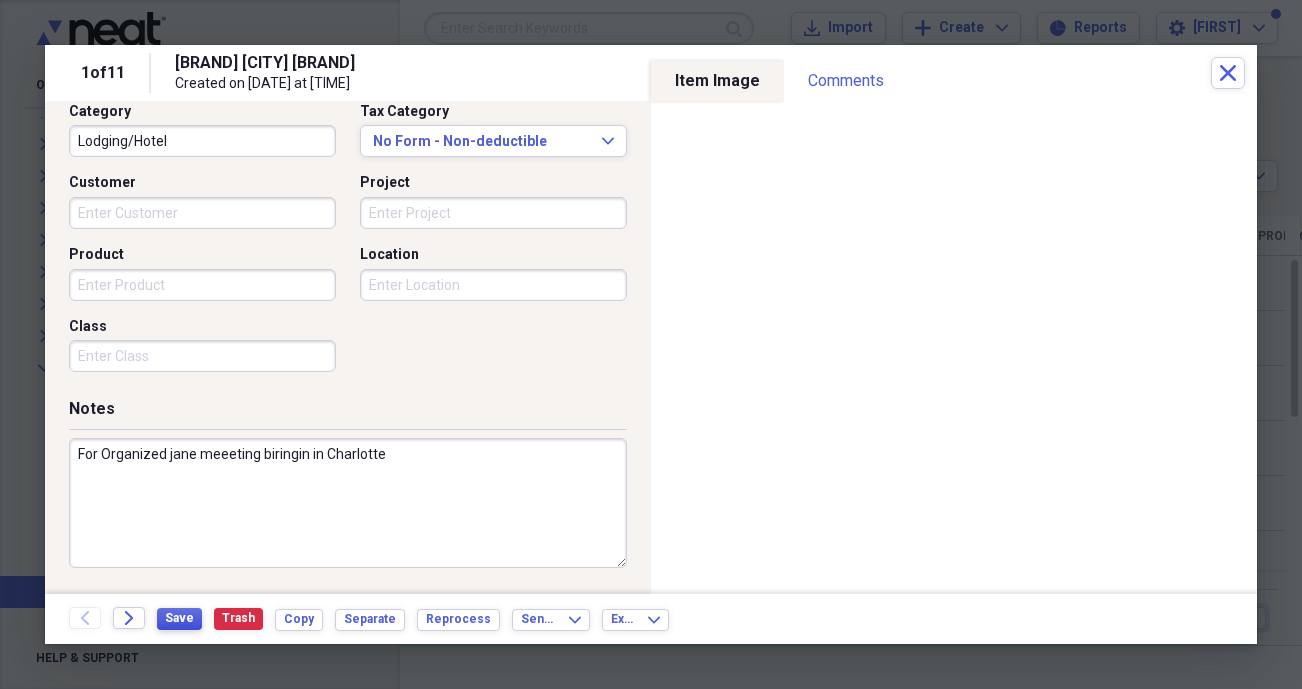 click on "Save" at bounding box center (179, 618) 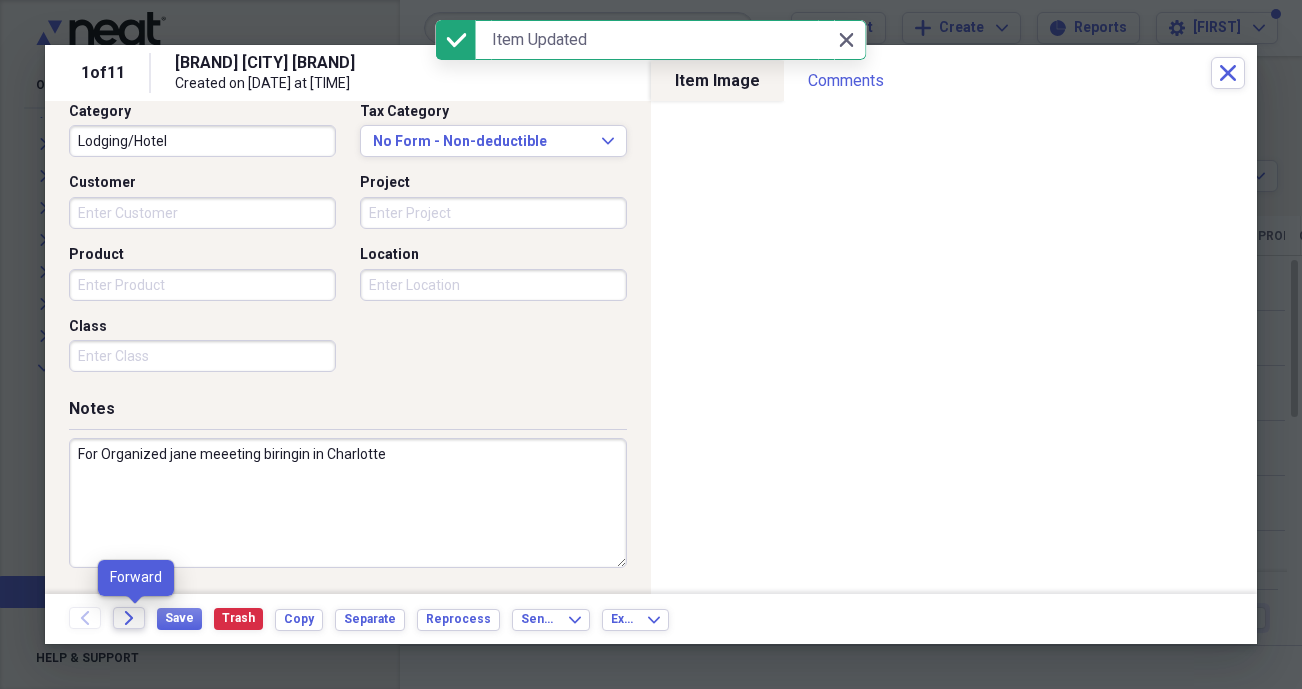 click on "Forward" 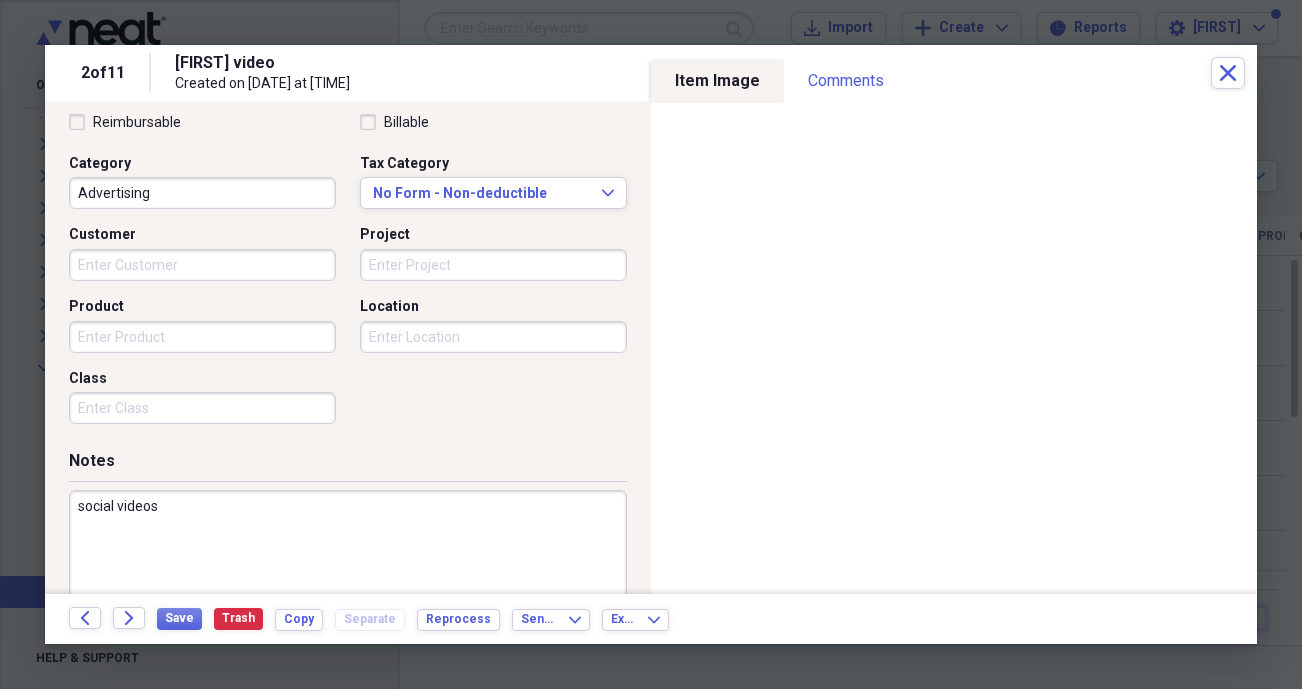 scroll, scrollTop: 528, scrollLeft: 0, axis: vertical 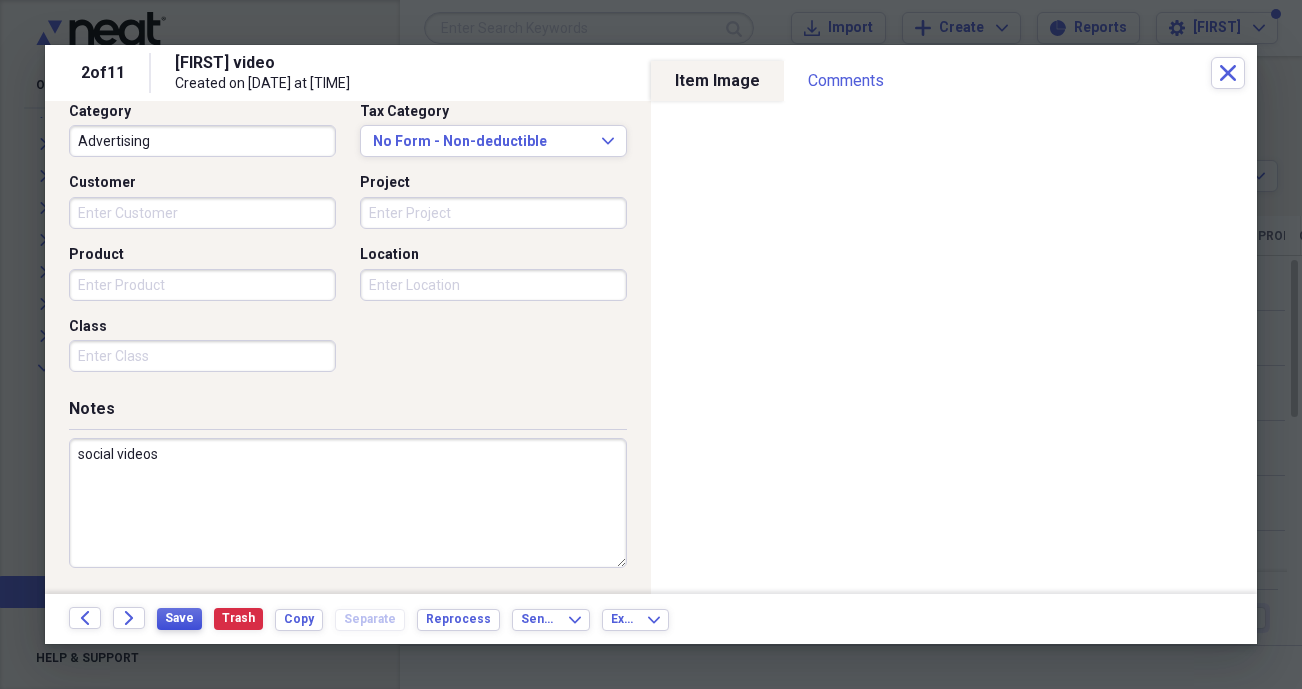 click on "Save" at bounding box center [179, 618] 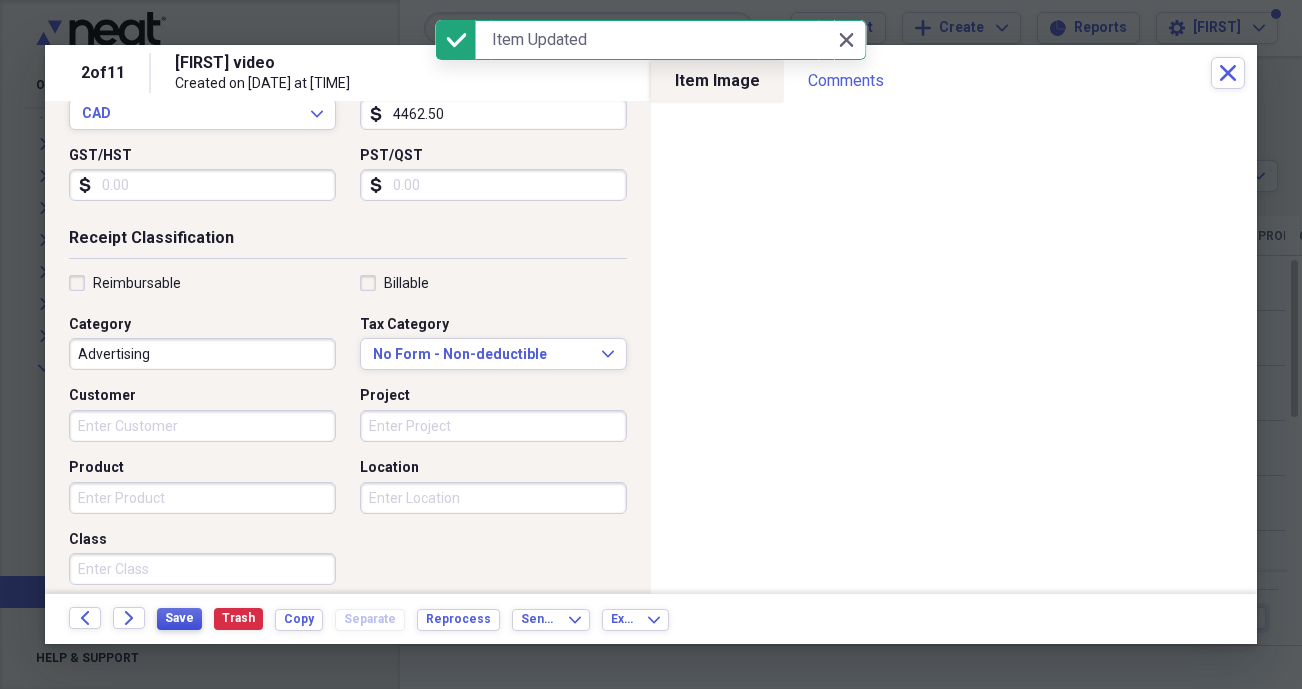 scroll, scrollTop: 528, scrollLeft: 0, axis: vertical 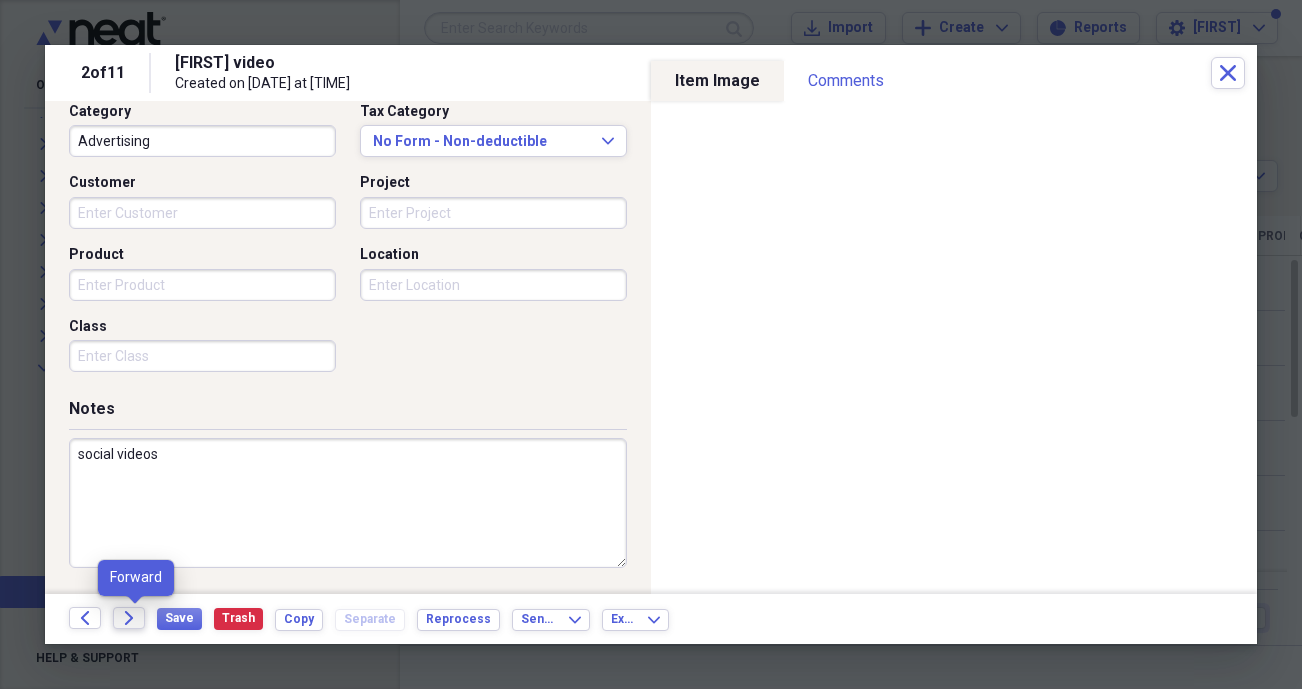 click on "Forward" at bounding box center [129, 618] 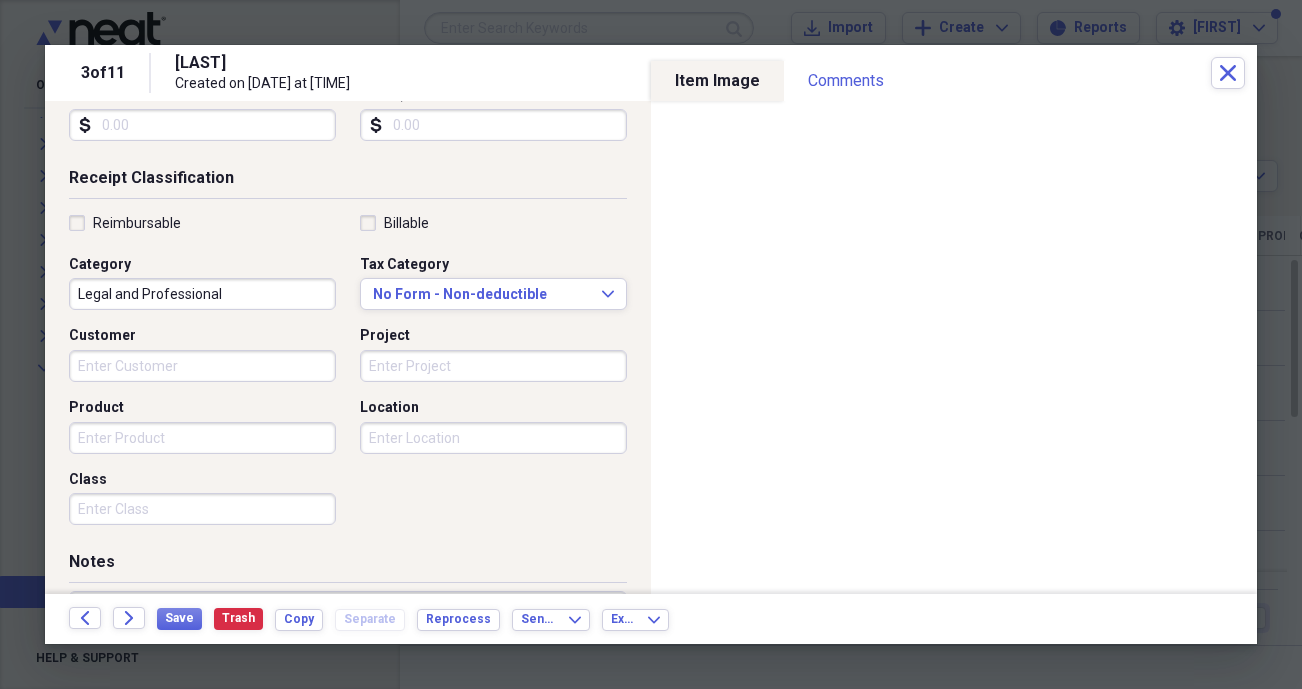 scroll, scrollTop: 528, scrollLeft: 0, axis: vertical 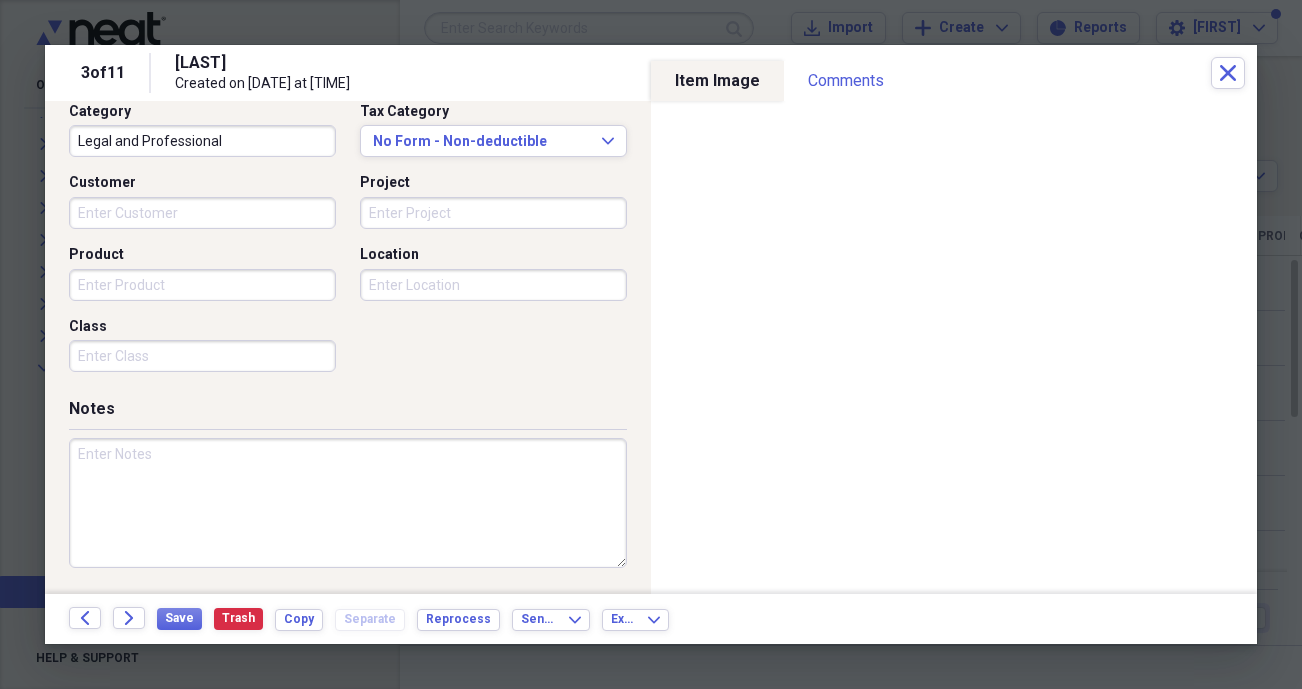 click at bounding box center [348, 503] 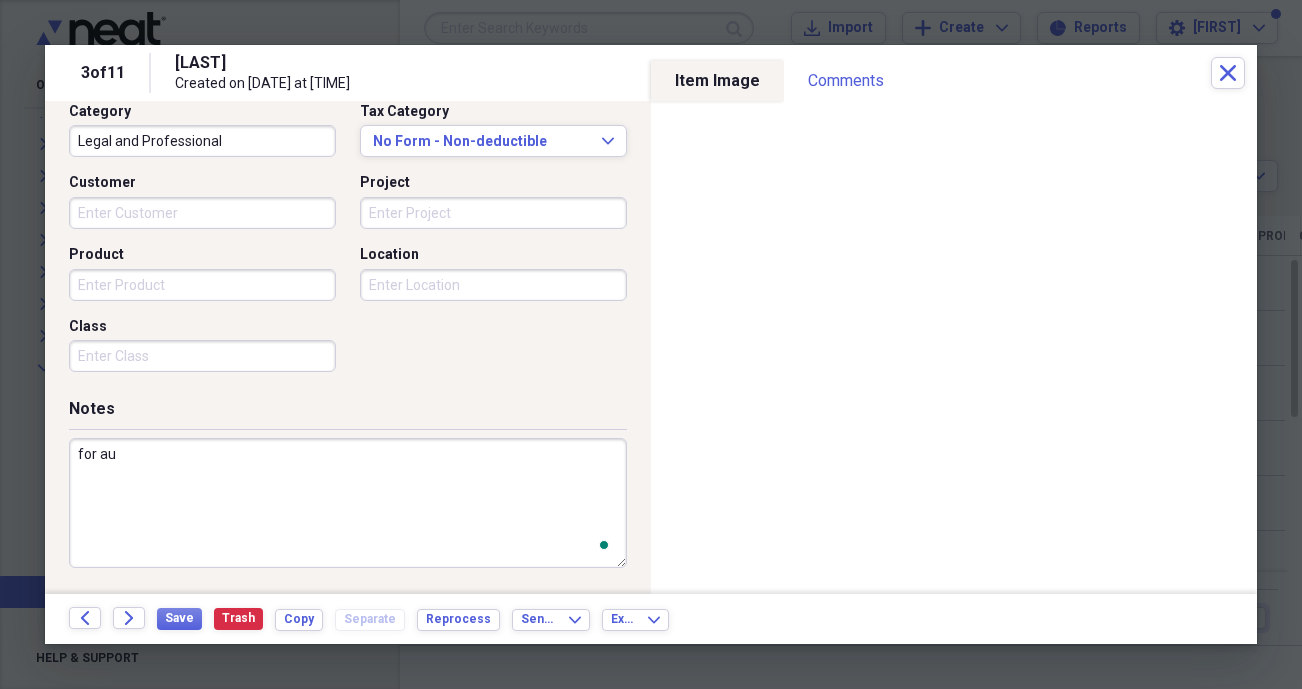 scroll, scrollTop: 528, scrollLeft: 0, axis: vertical 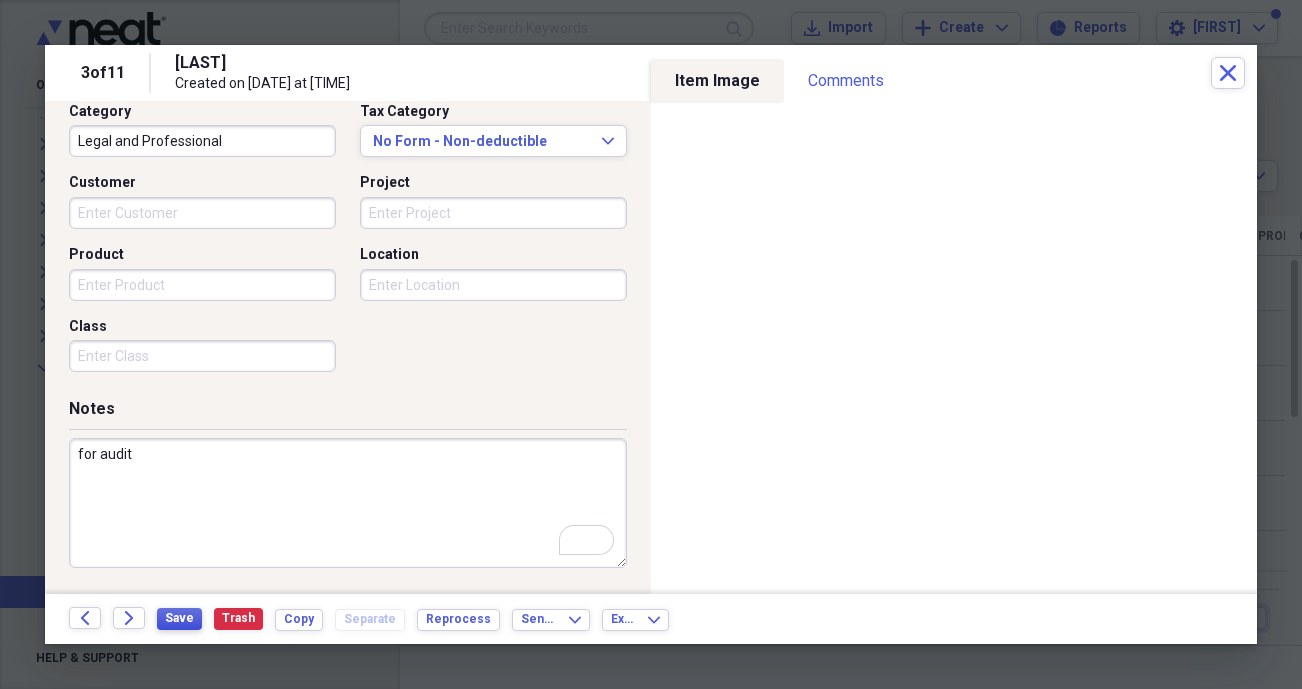type on "for audit" 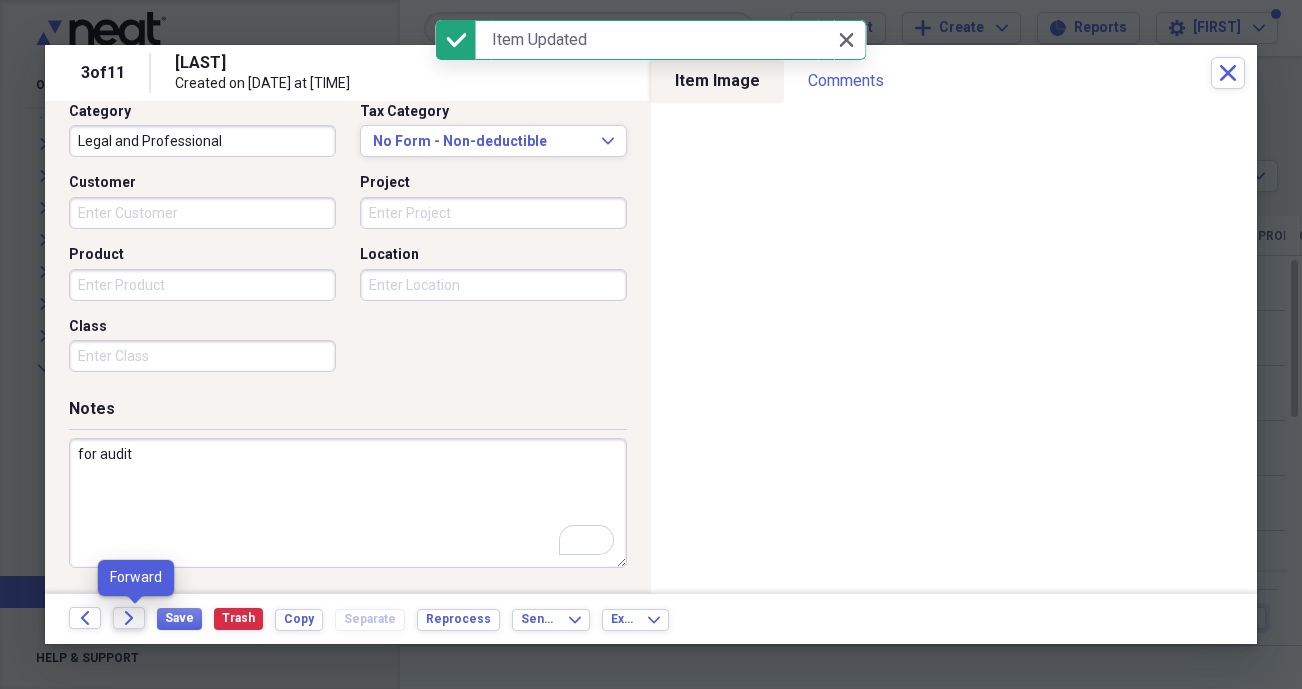 click 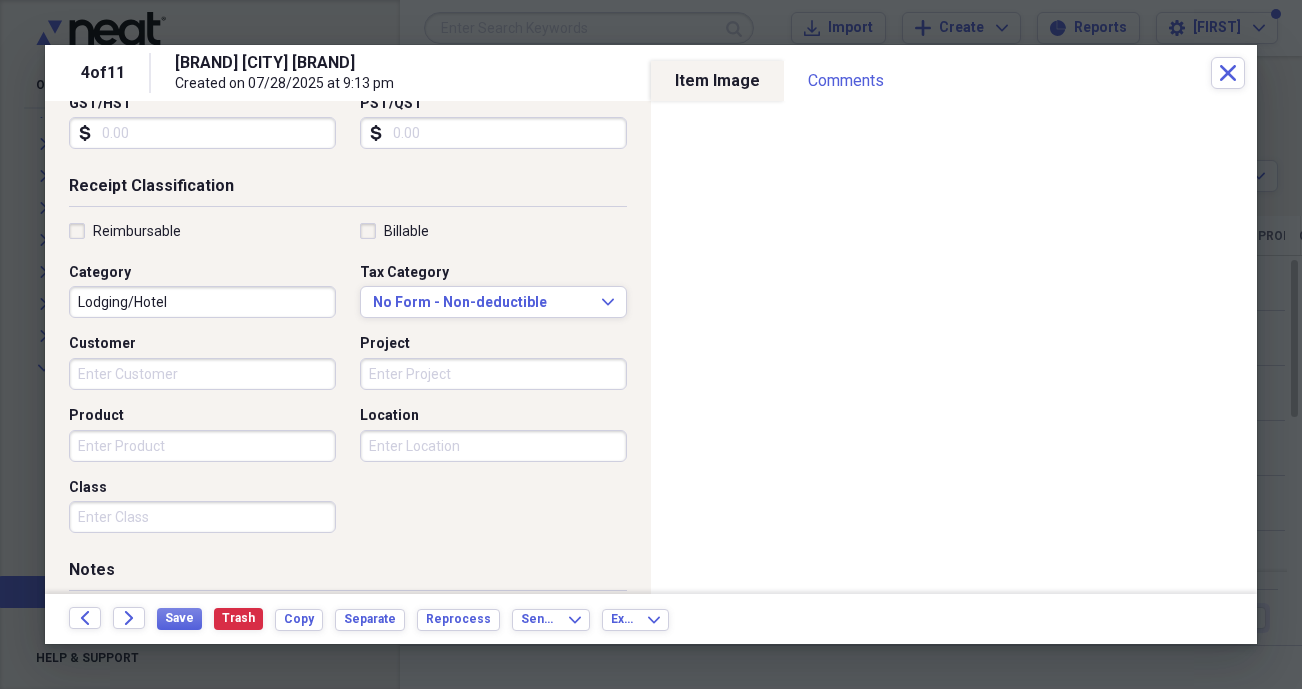 scroll, scrollTop: 438, scrollLeft: 0, axis: vertical 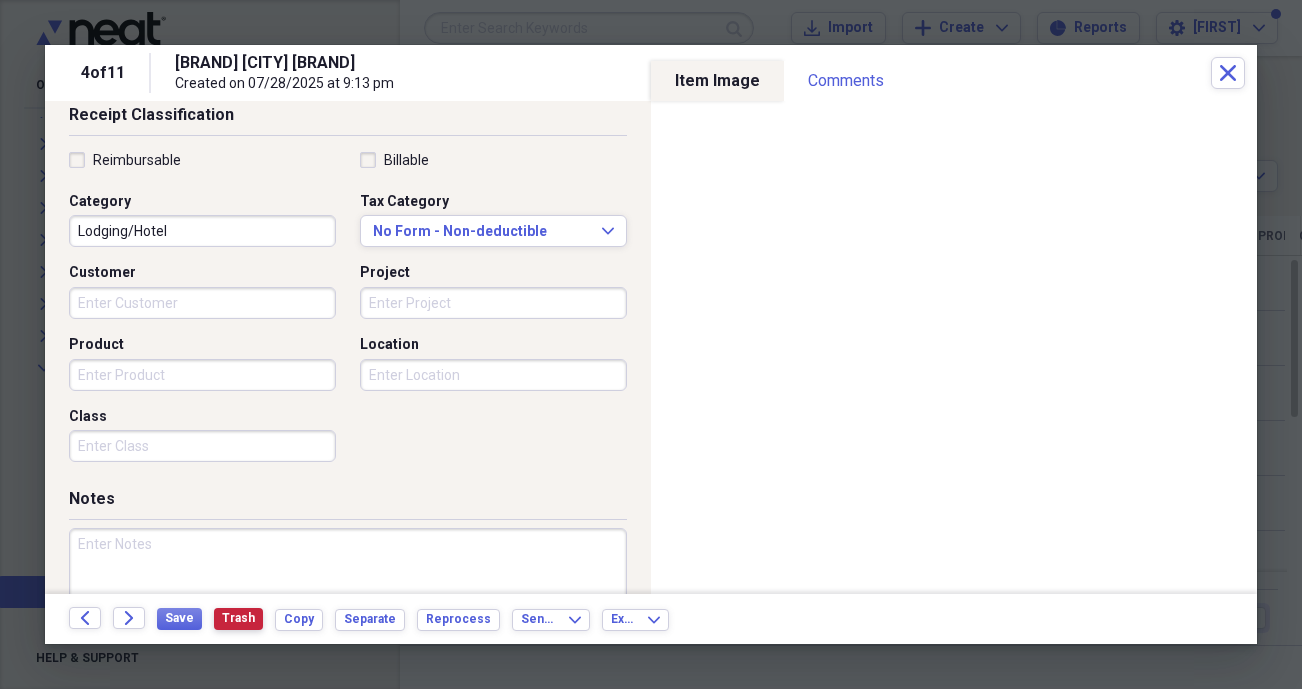 click on "Trash" at bounding box center (238, 618) 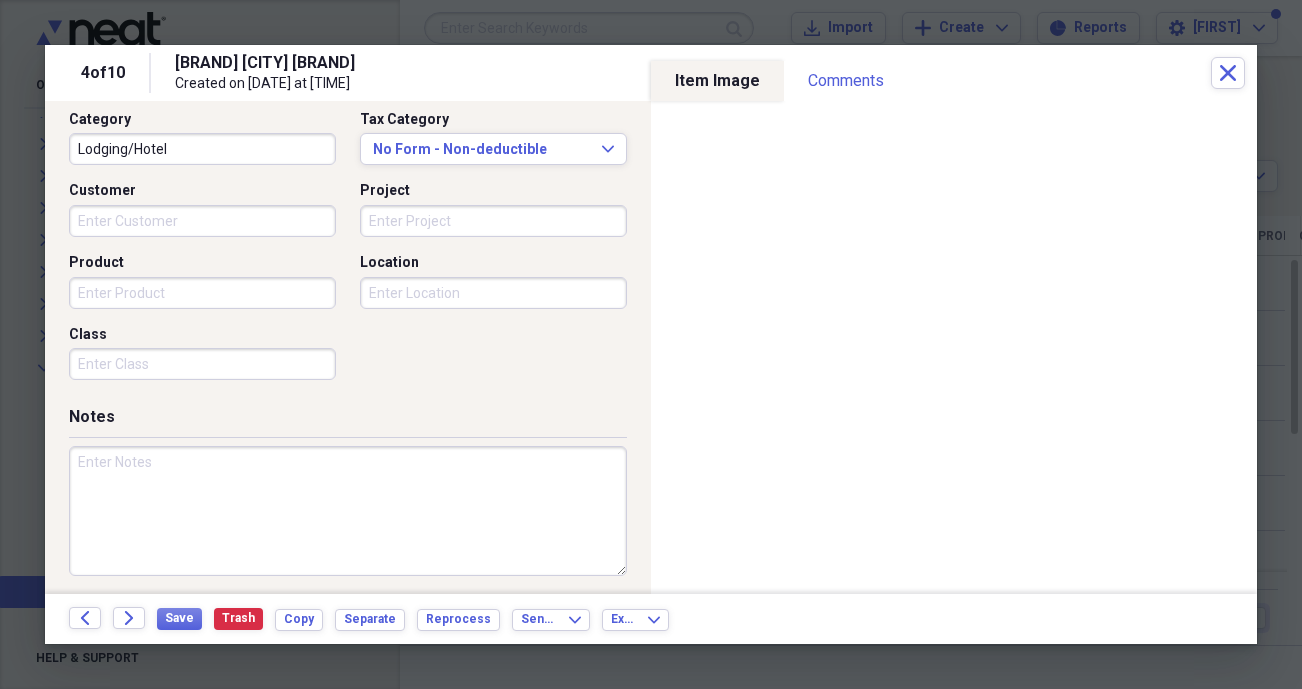 scroll, scrollTop: 0, scrollLeft: 0, axis: both 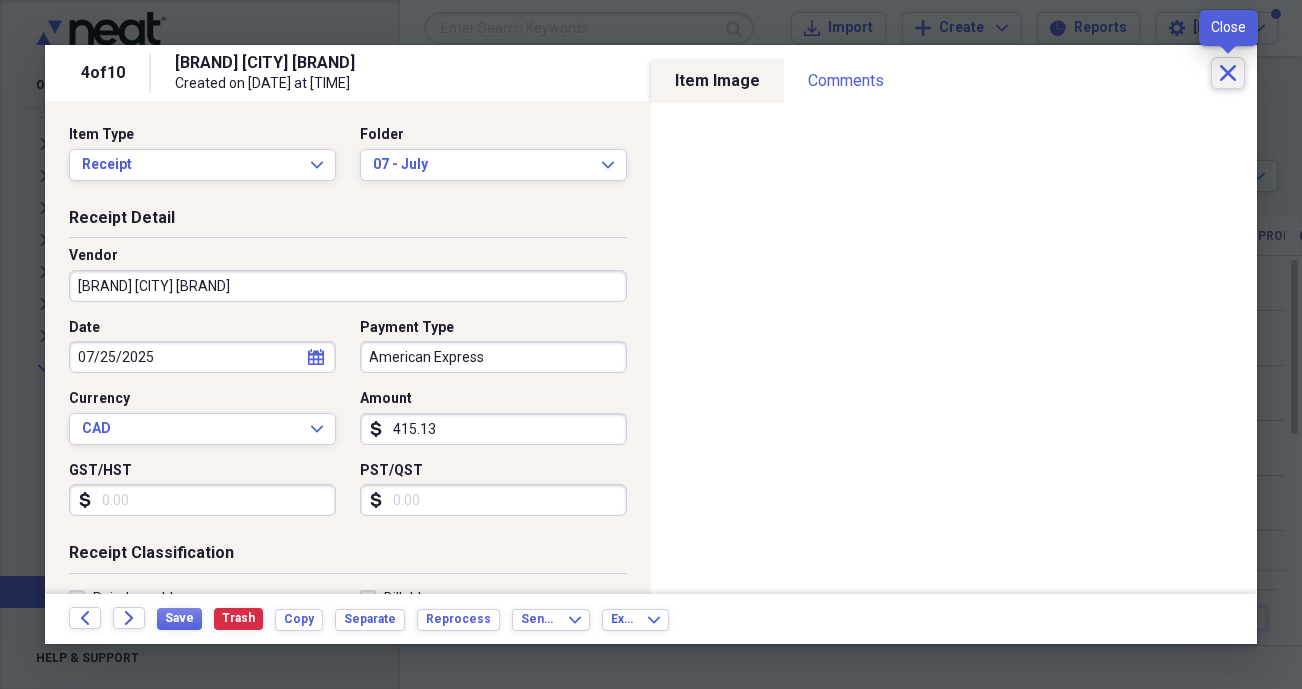 click on "Close" 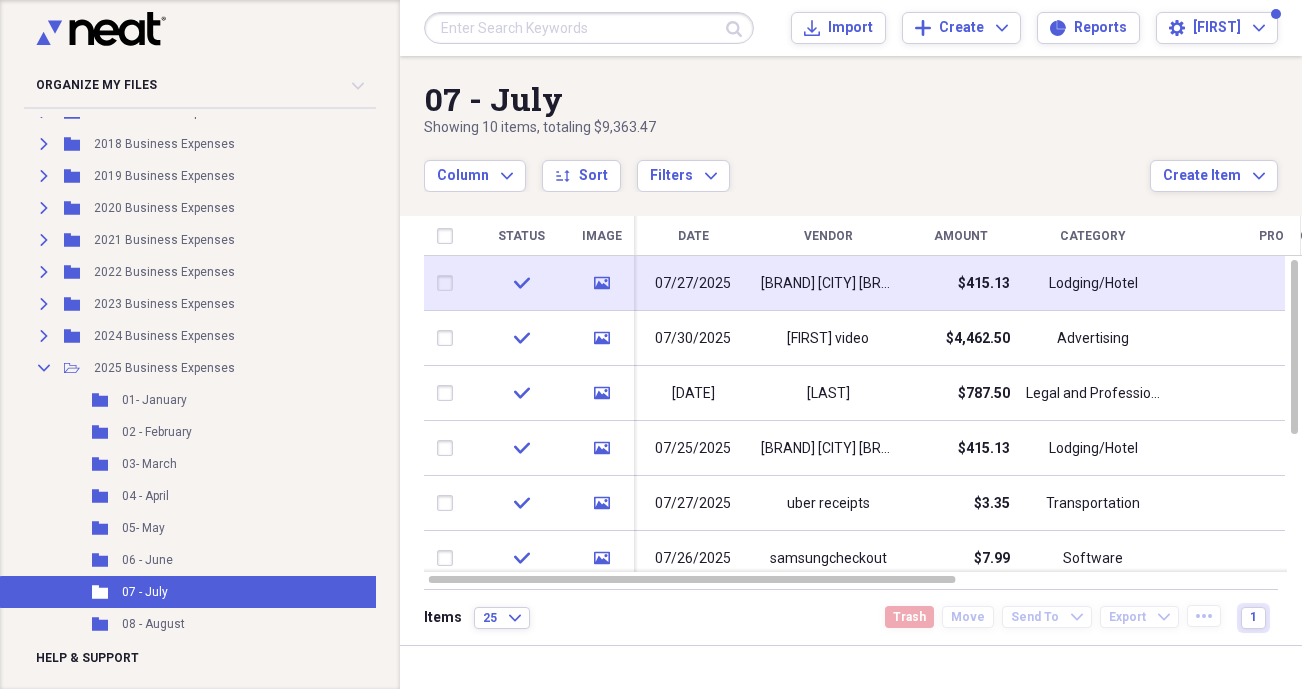 click on "[BRAND] [CITY] [BRAND]" at bounding box center (828, 284) 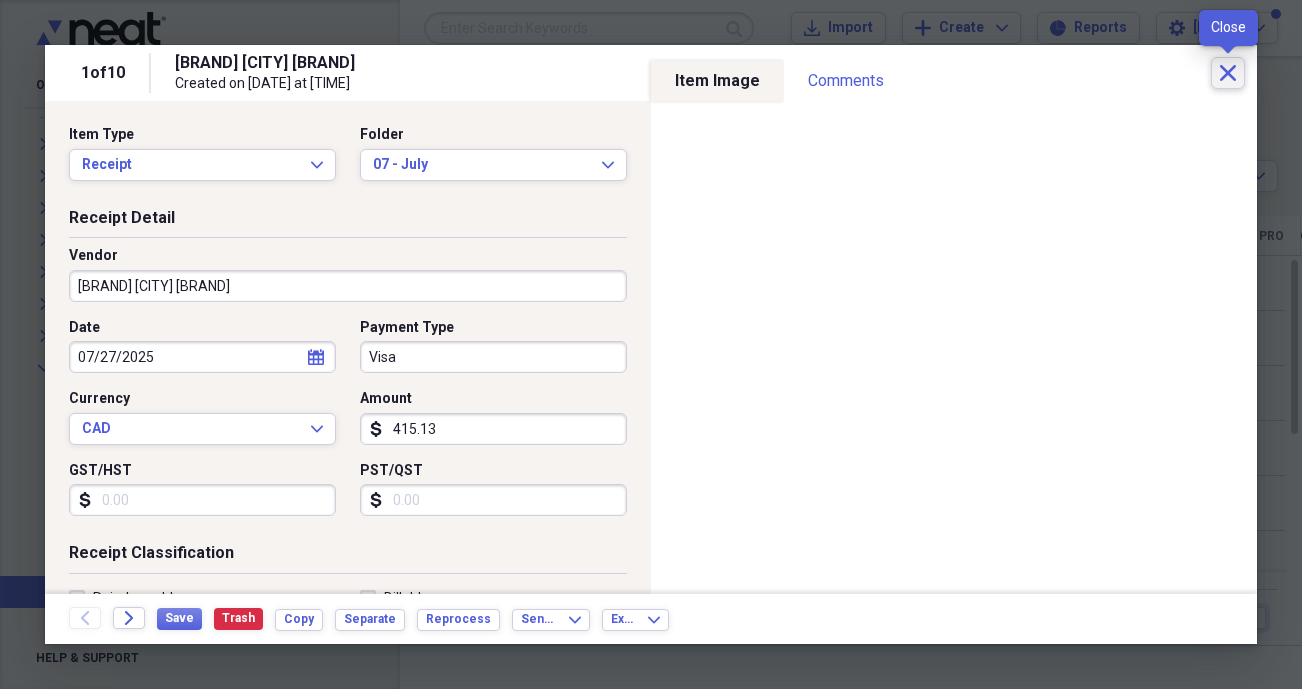 click on "Close" at bounding box center [1228, 73] 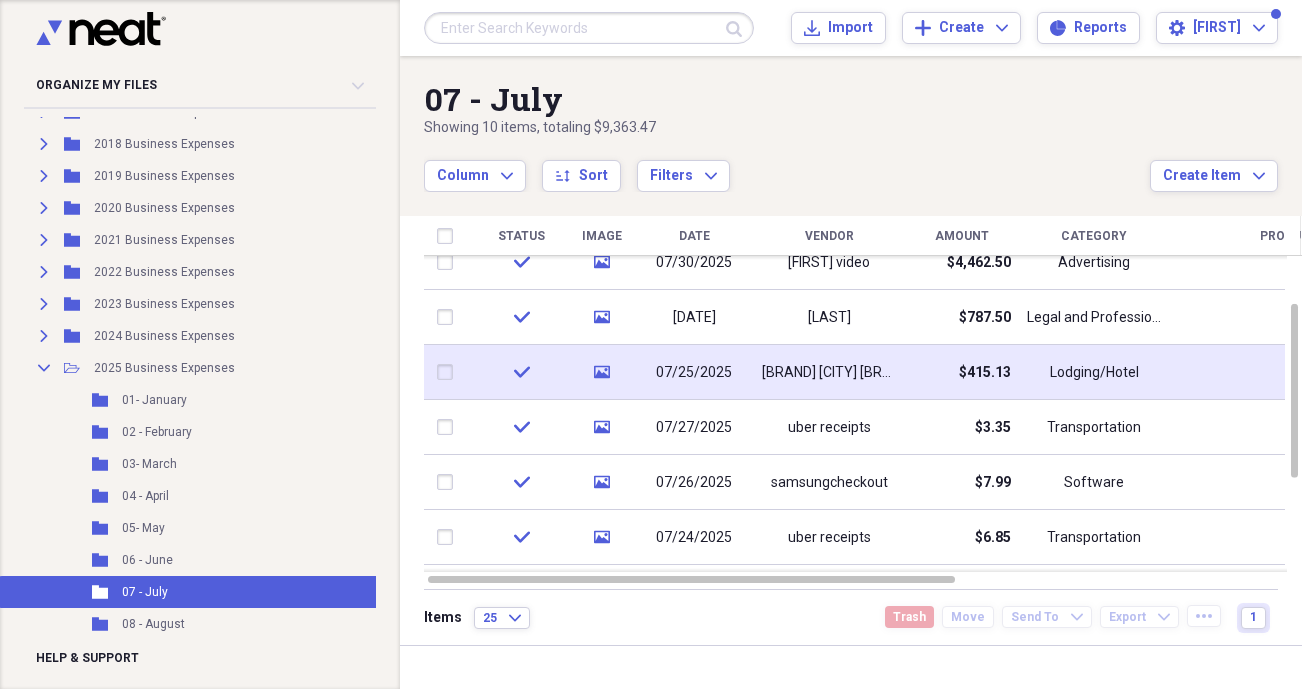 click on "[BRAND] [CITY] [BRAND]" at bounding box center (829, 373) 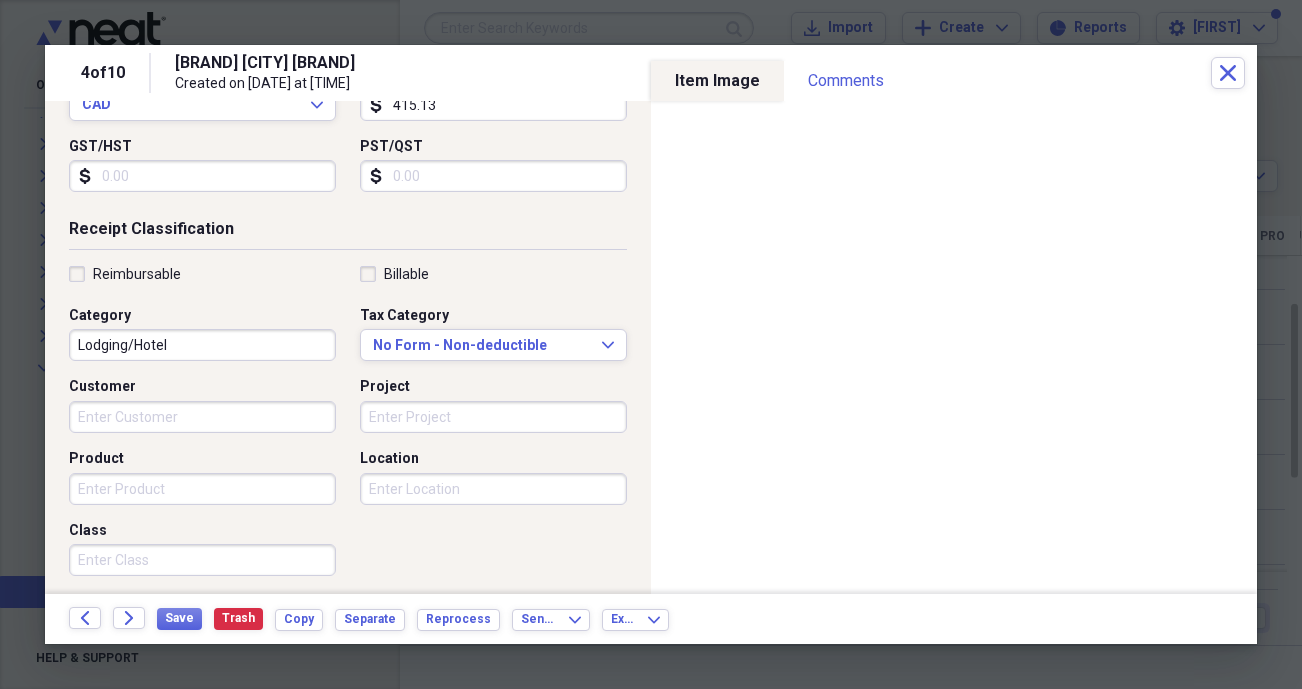 scroll, scrollTop: 528, scrollLeft: 0, axis: vertical 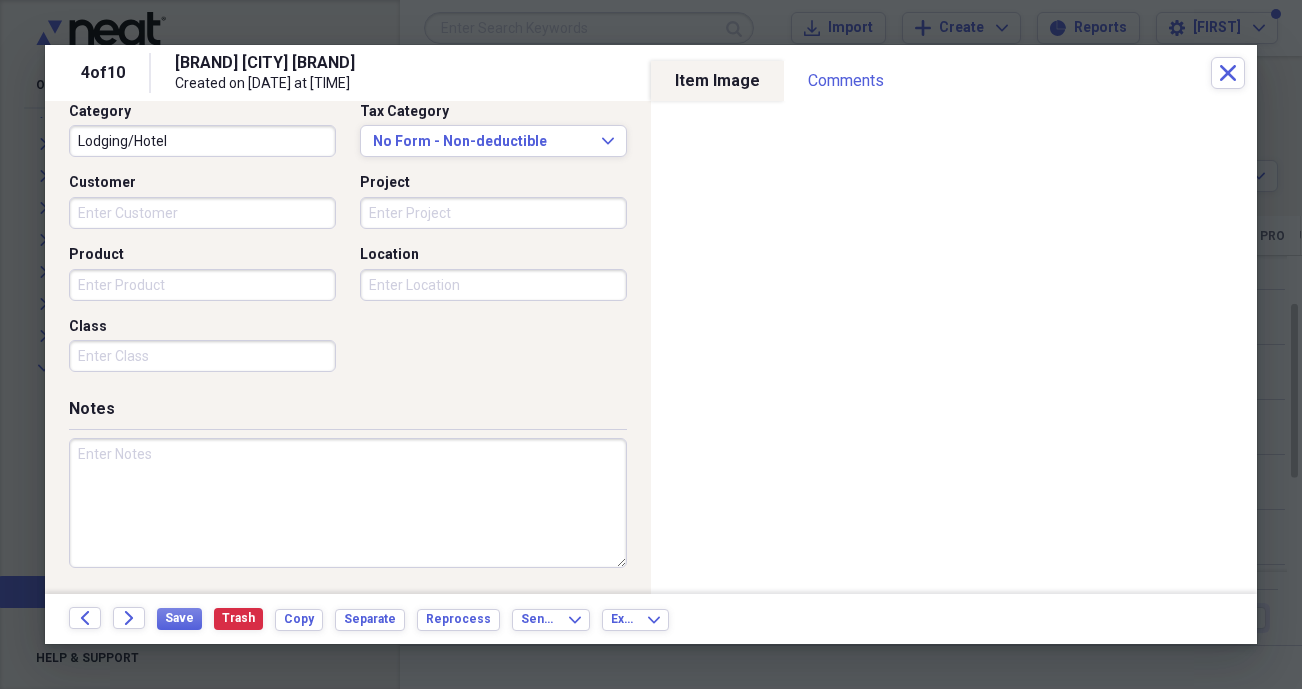 click at bounding box center [348, 503] 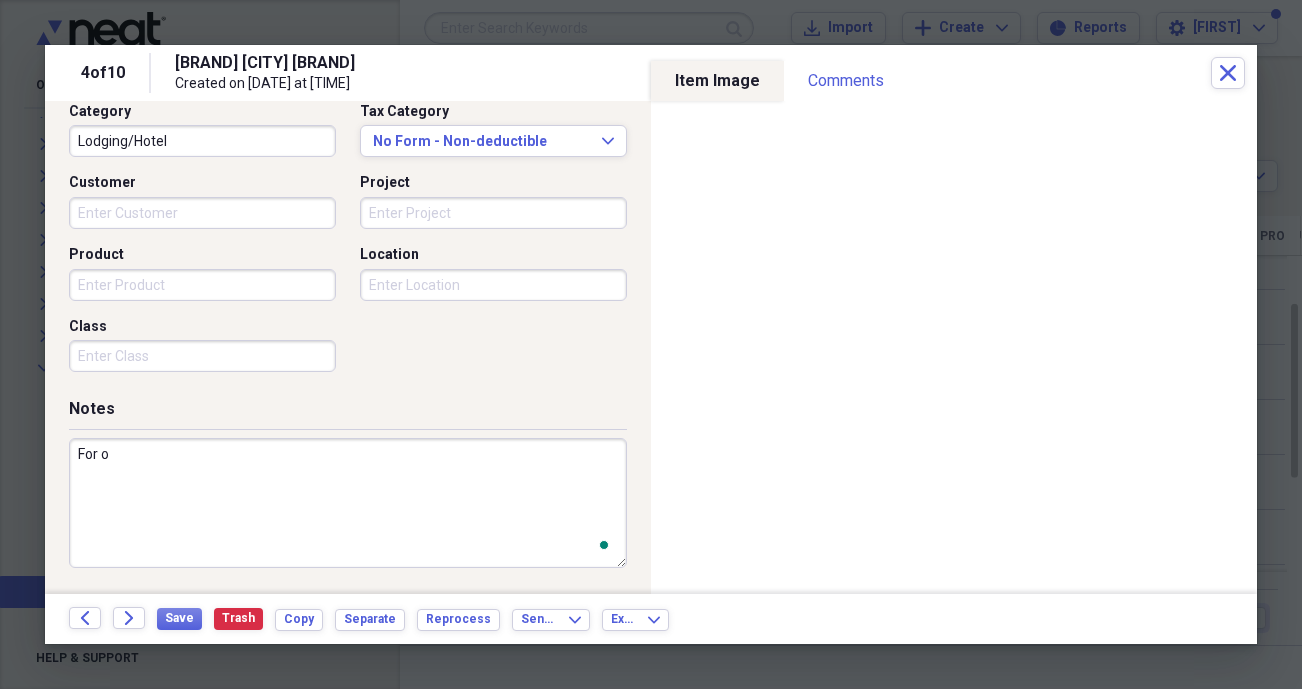 scroll, scrollTop: 528, scrollLeft: 0, axis: vertical 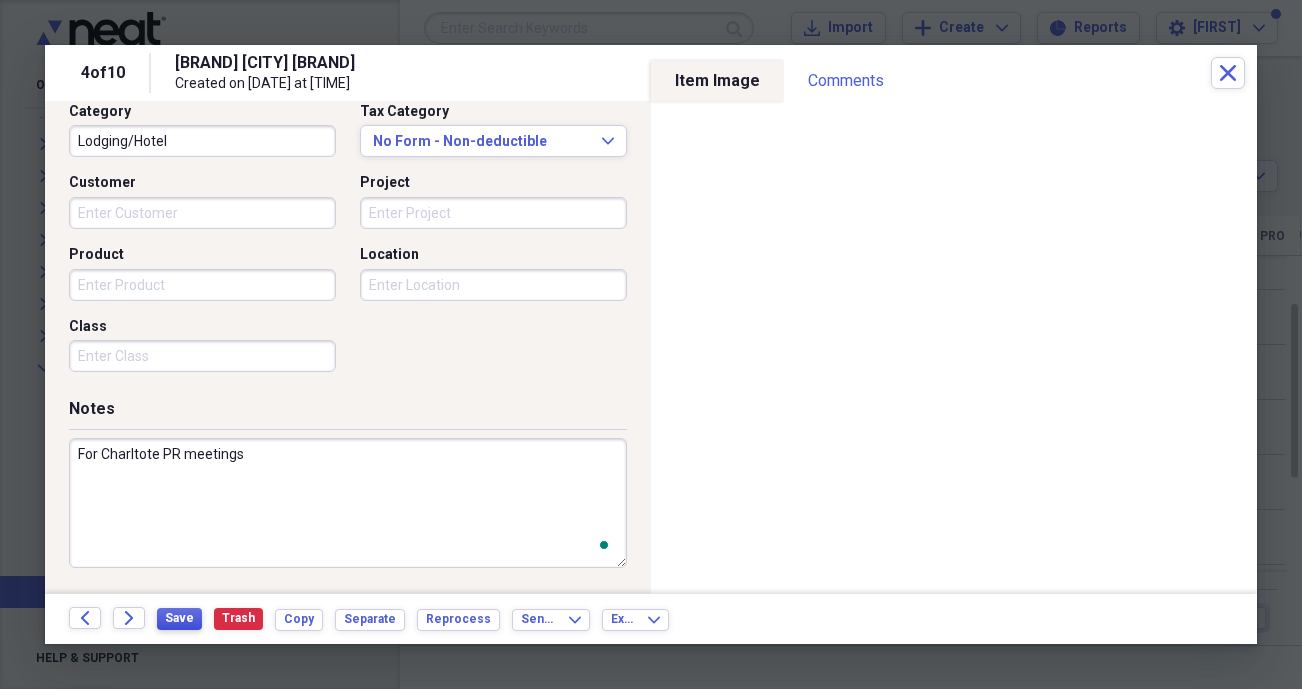 type on "For Charltote PR meetings" 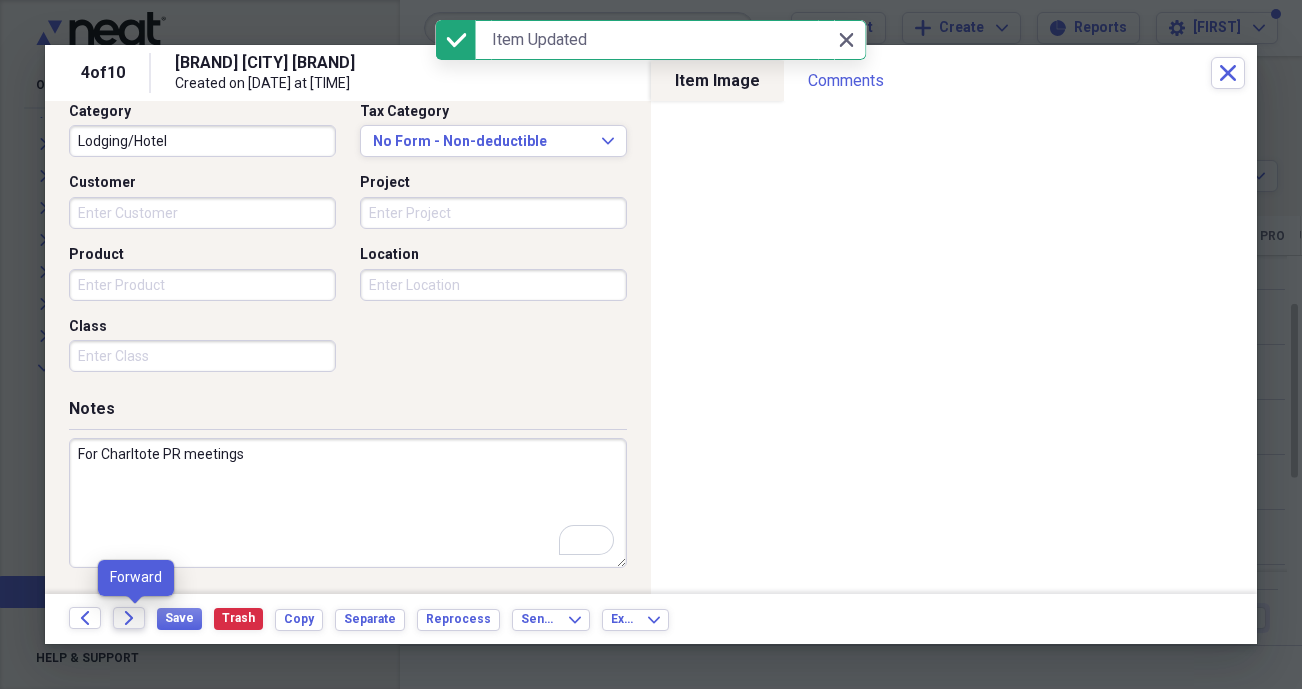 click on "Forward" 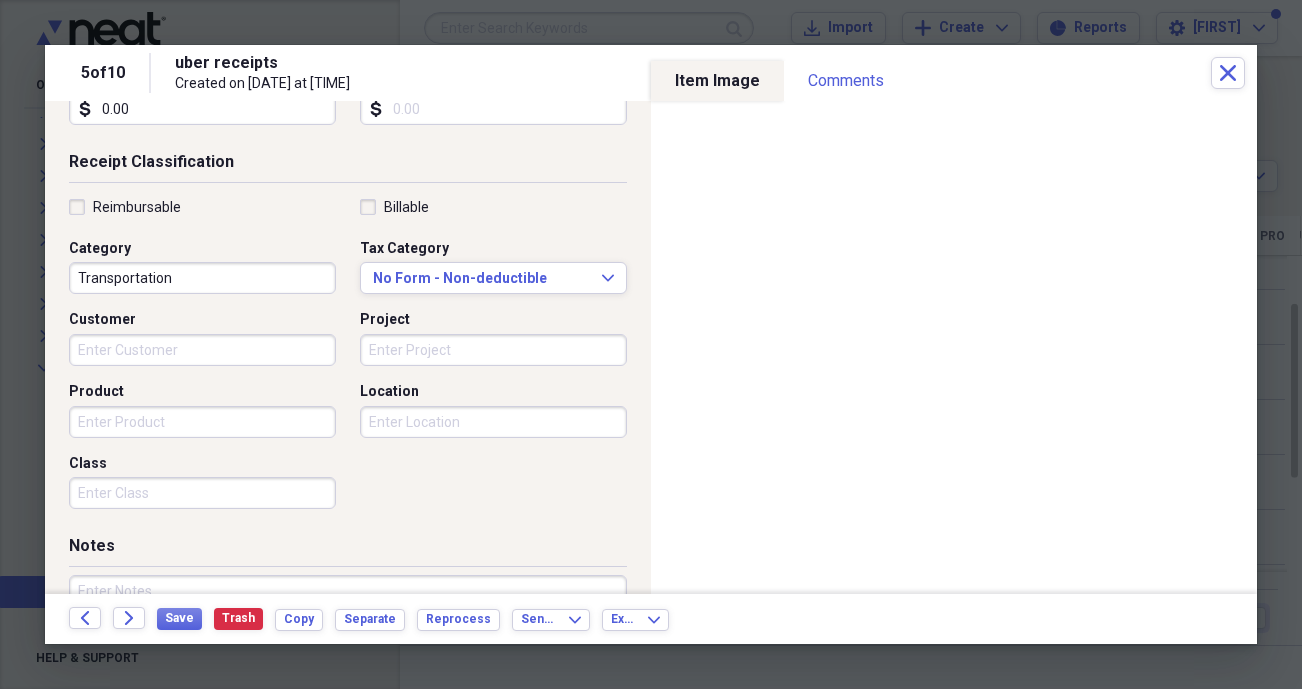 scroll, scrollTop: 528, scrollLeft: 0, axis: vertical 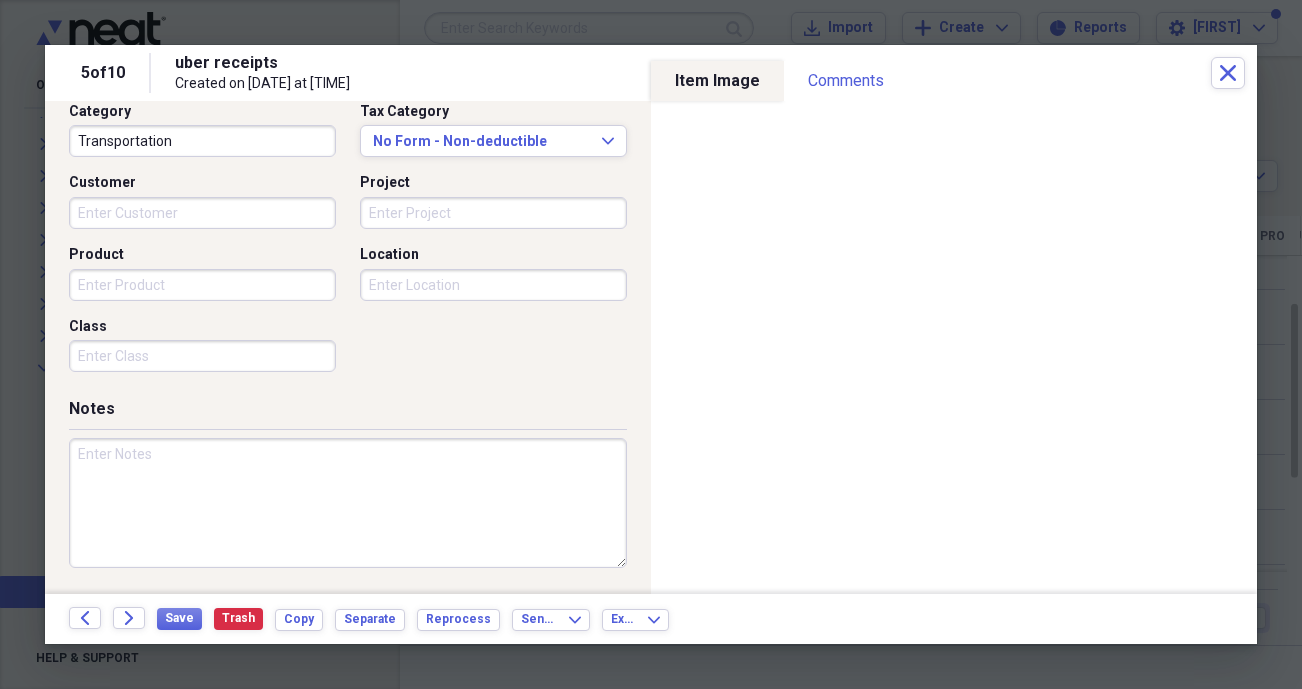 click at bounding box center (348, 503) 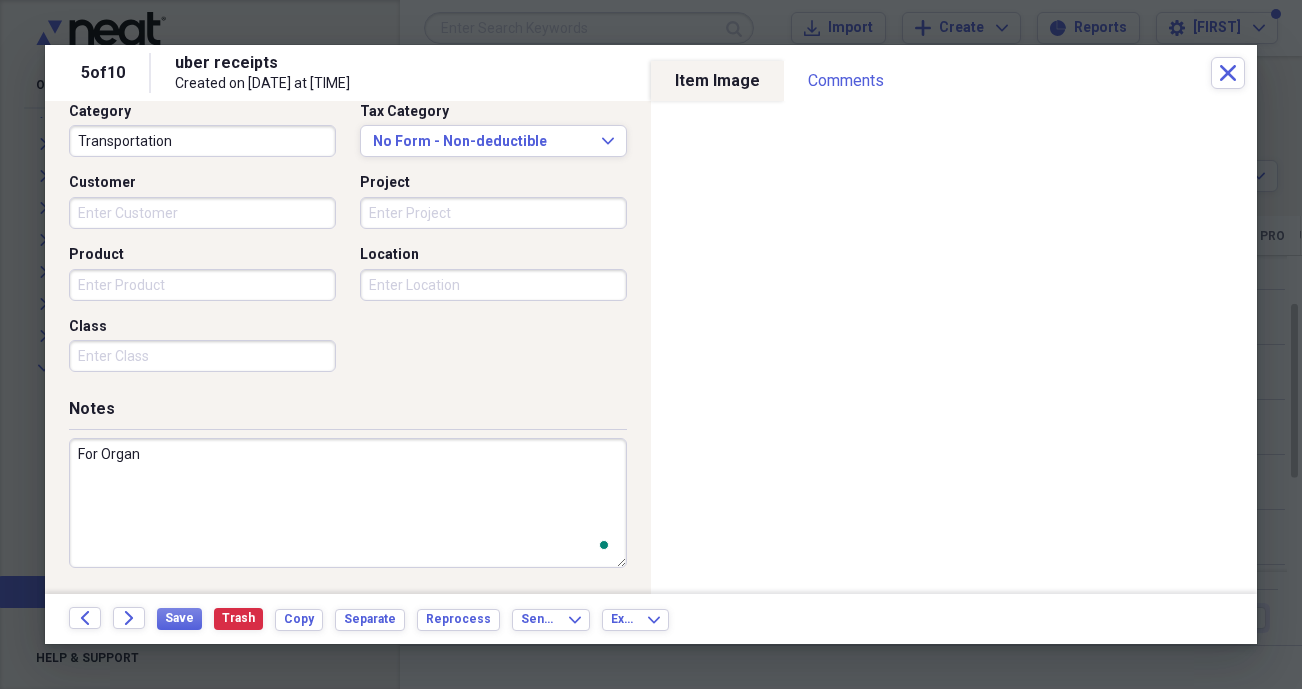 scroll, scrollTop: 528, scrollLeft: 0, axis: vertical 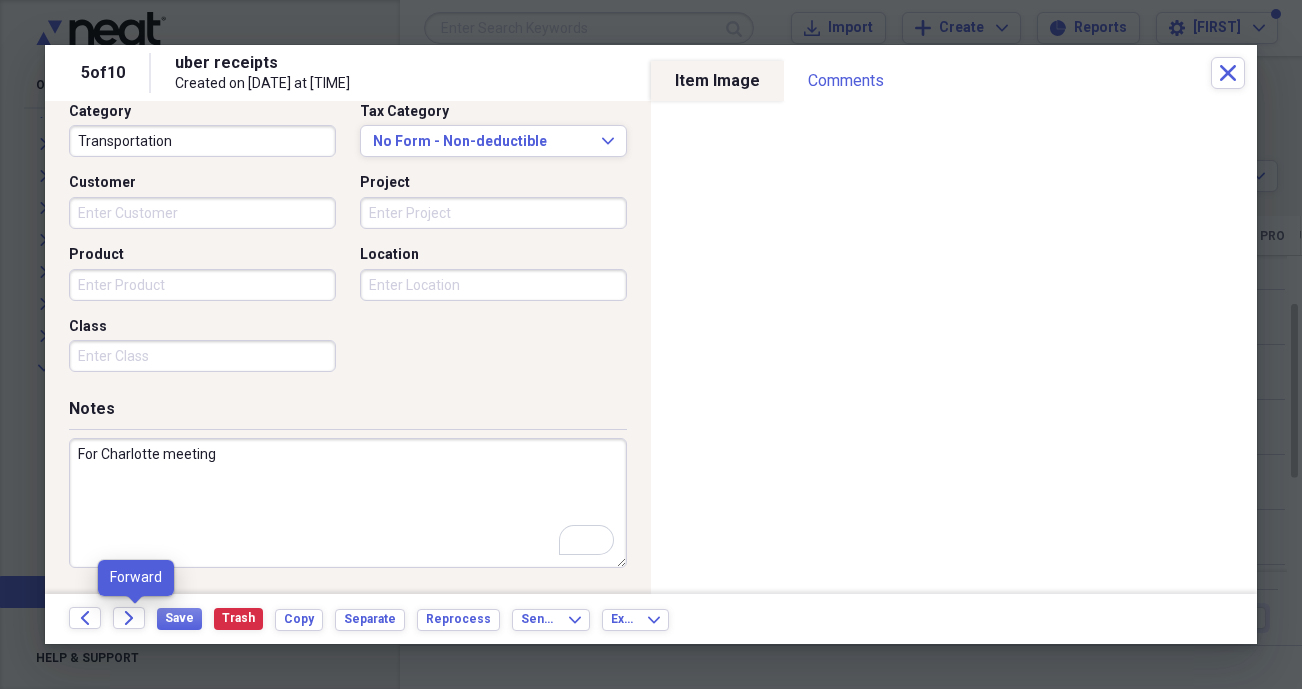 type on "For Charlotte meeting" 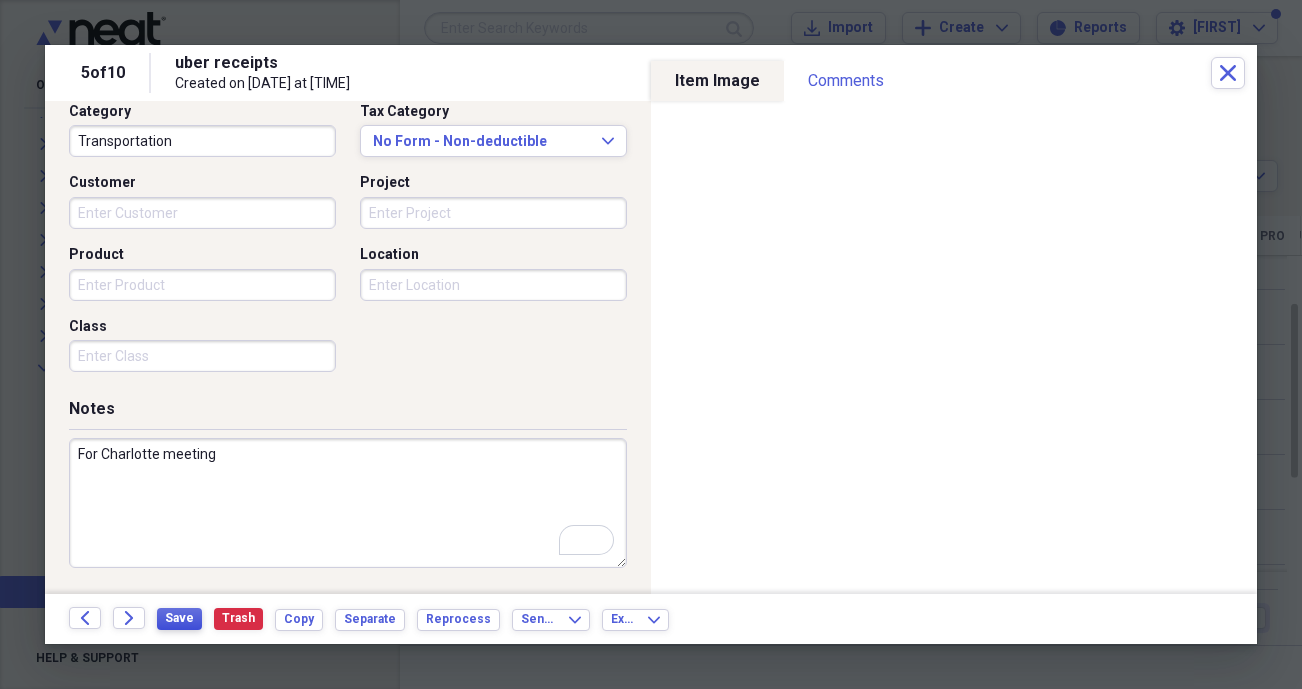 click on "Save" at bounding box center (179, 618) 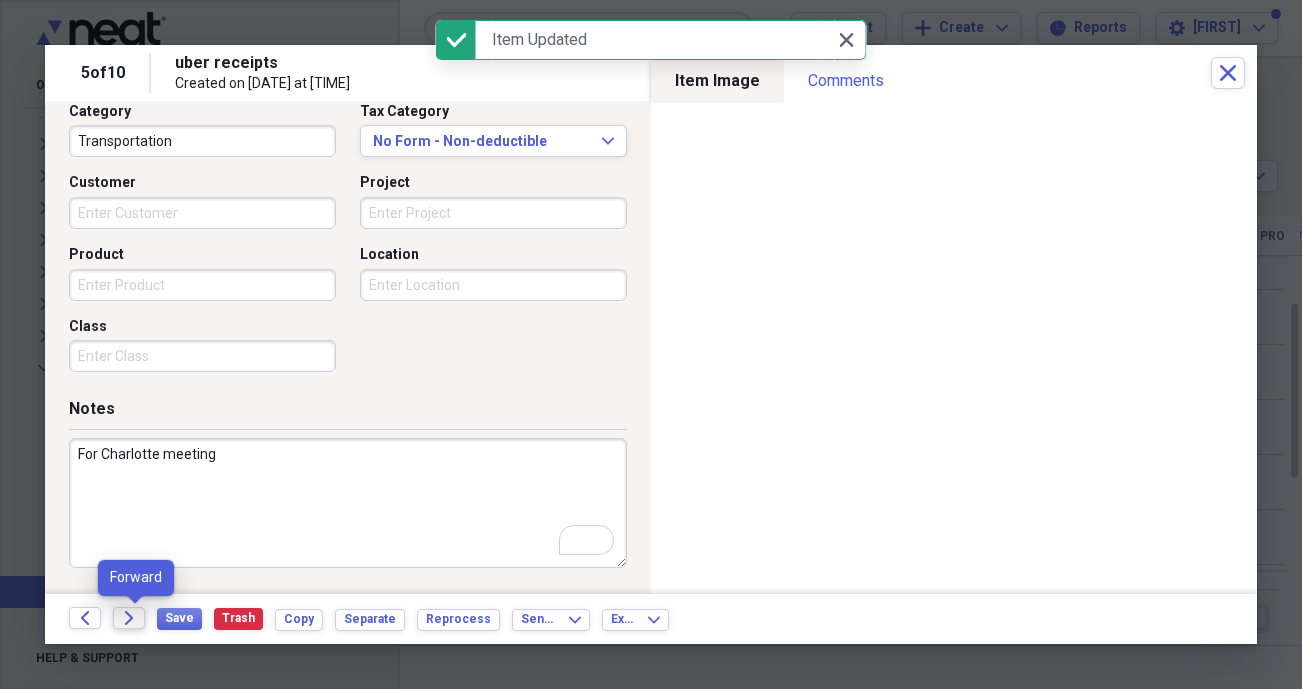click on "Forward" 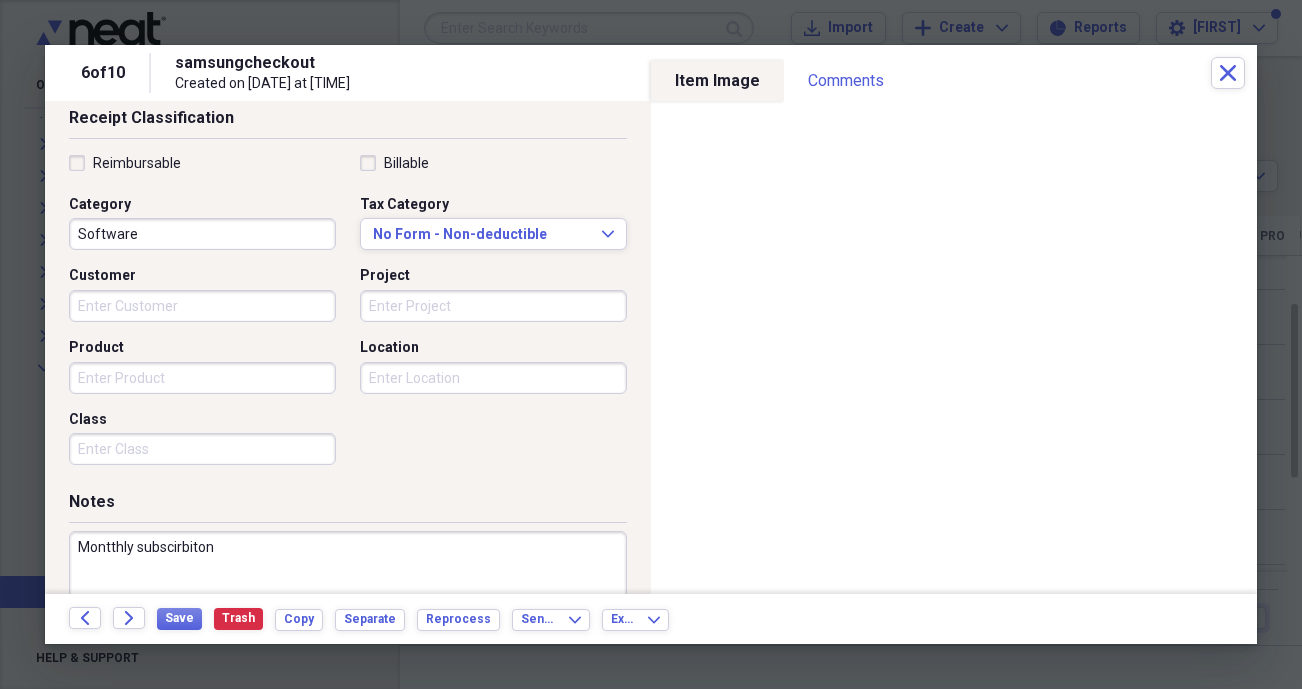 scroll, scrollTop: 520, scrollLeft: 0, axis: vertical 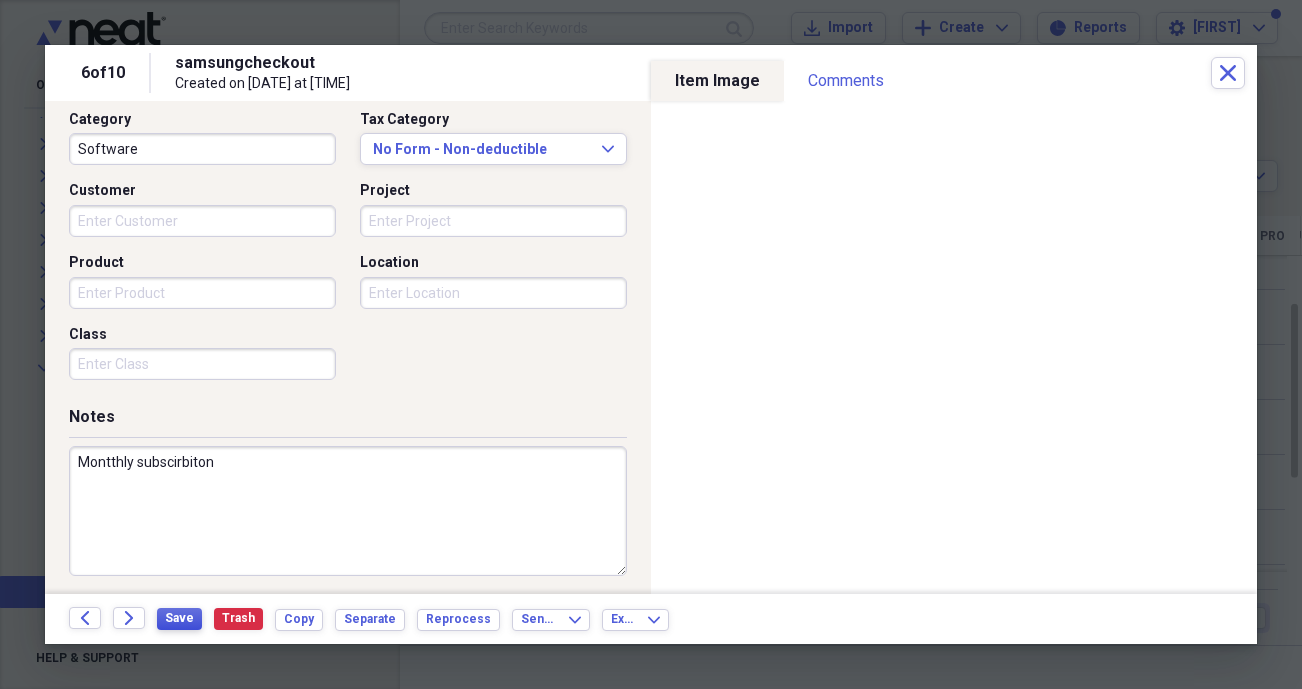 click on "Save" at bounding box center (179, 618) 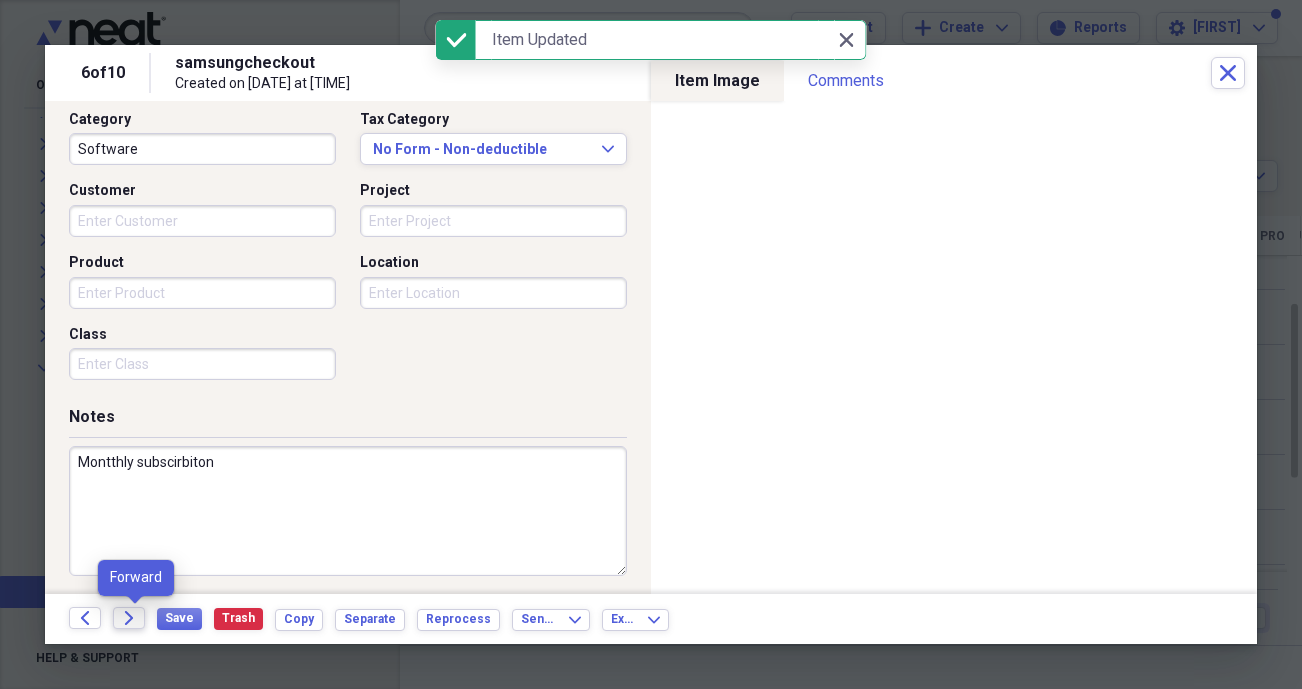 click 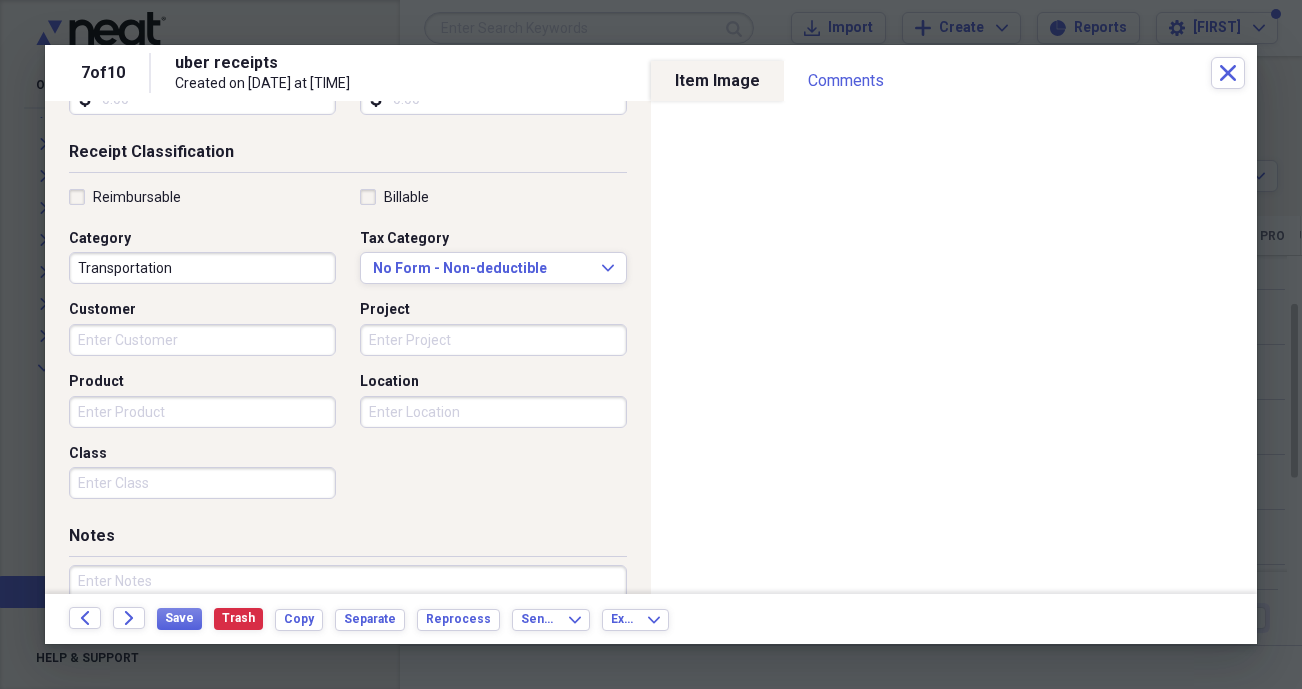 scroll, scrollTop: 505, scrollLeft: 0, axis: vertical 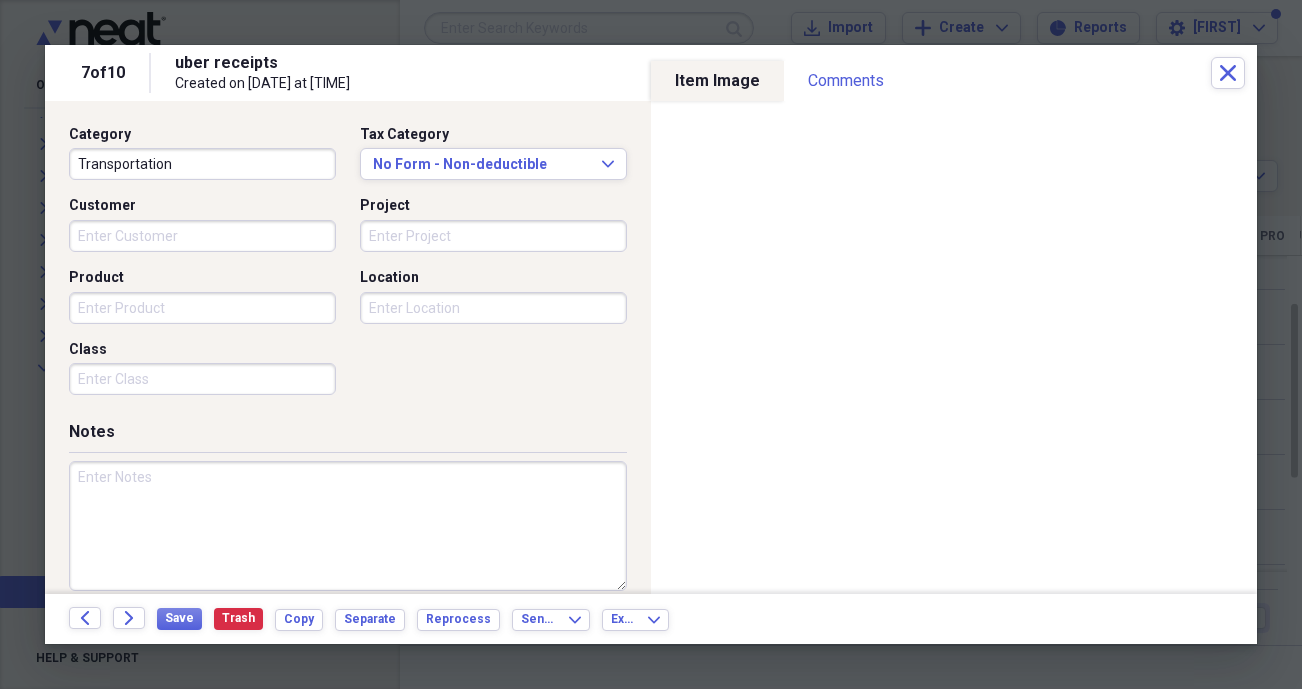 click at bounding box center [348, 526] 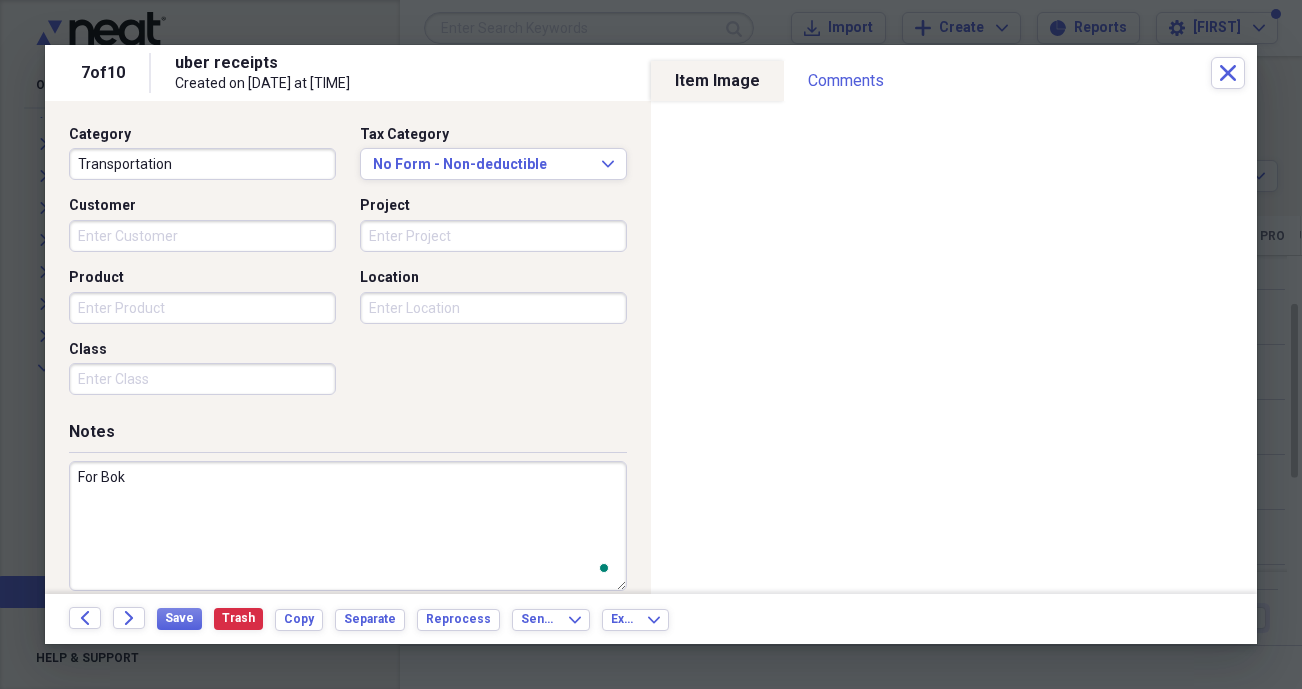 scroll, scrollTop: 505, scrollLeft: 0, axis: vertical 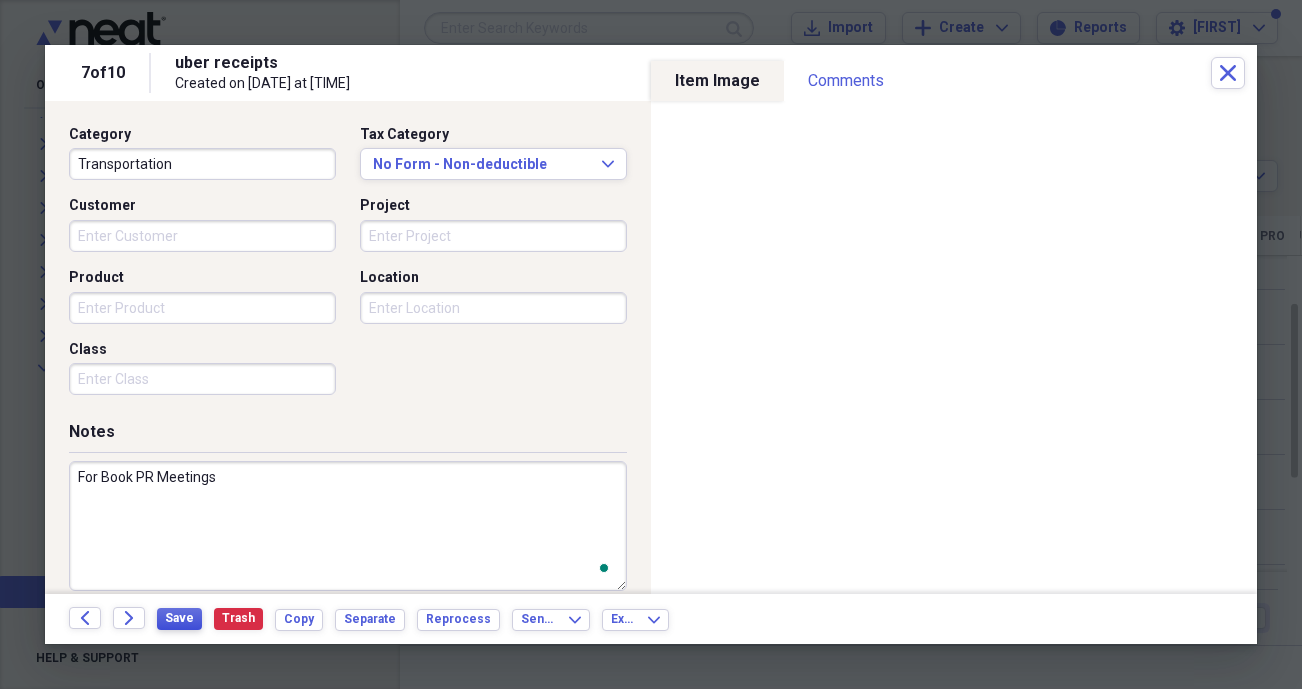 type on "For Book PR Meetings" 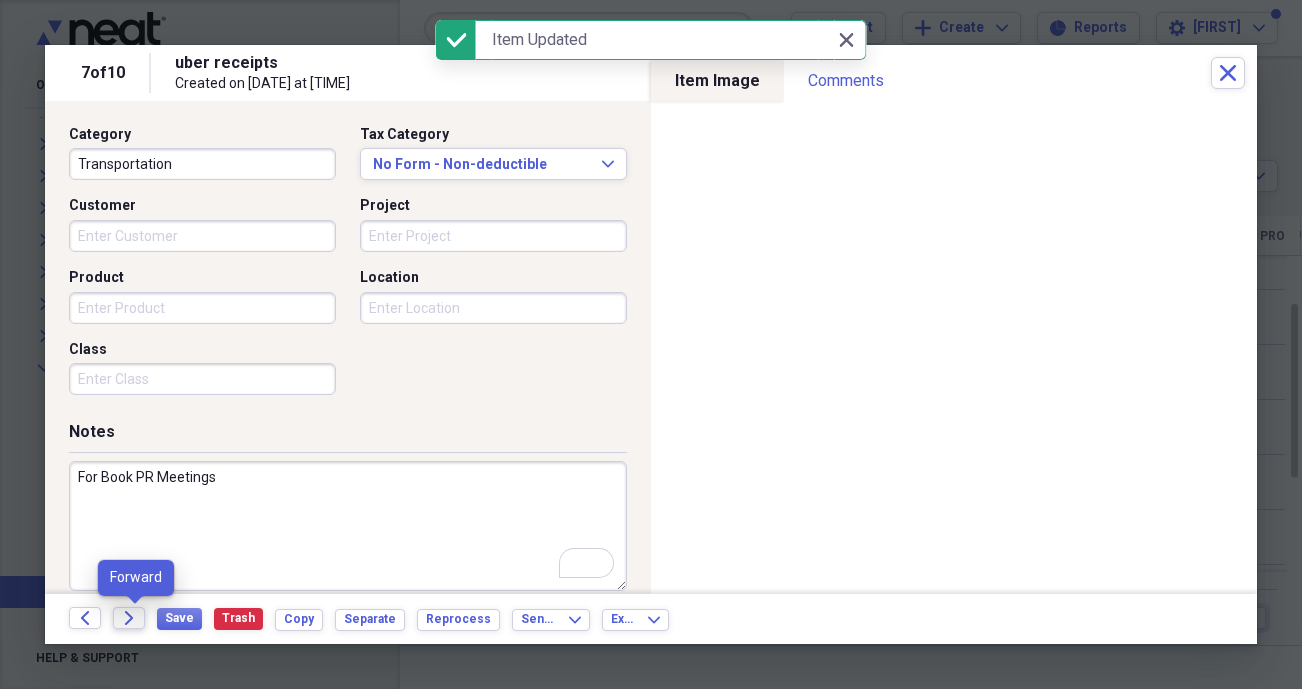 click on "Forward" 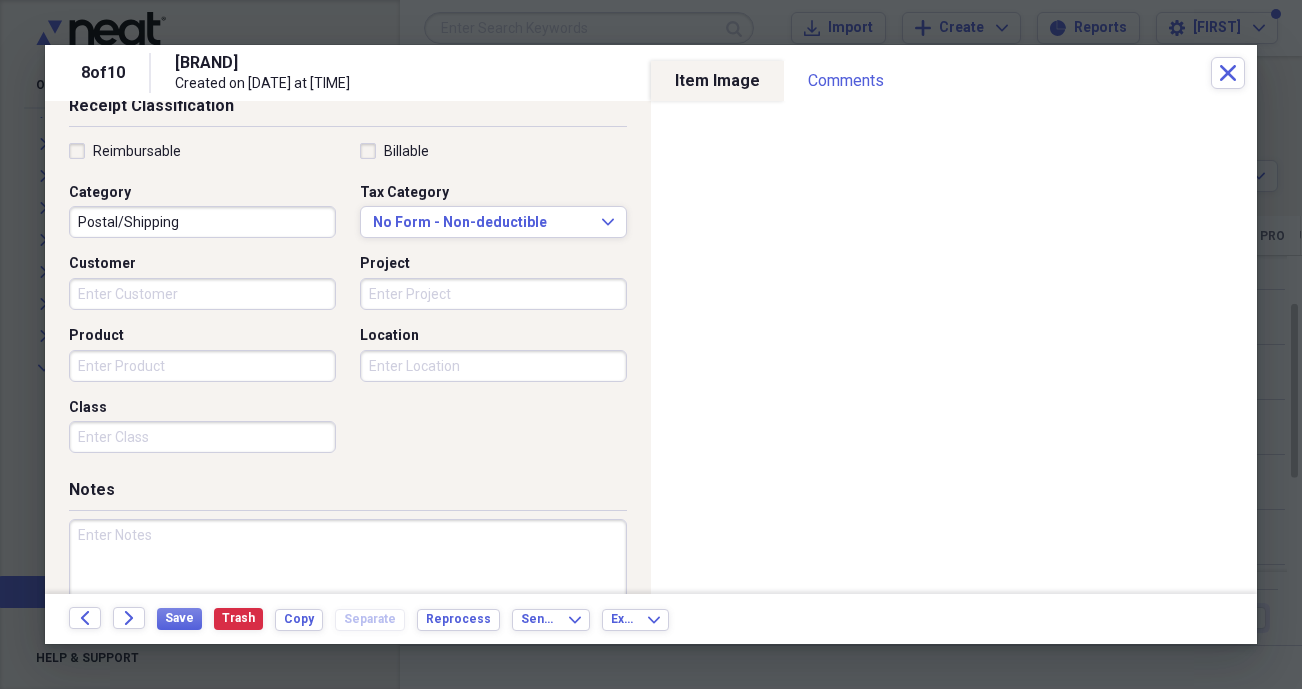 scroll, scrollTop: 499, scrollLeft: 0, axis: vertical 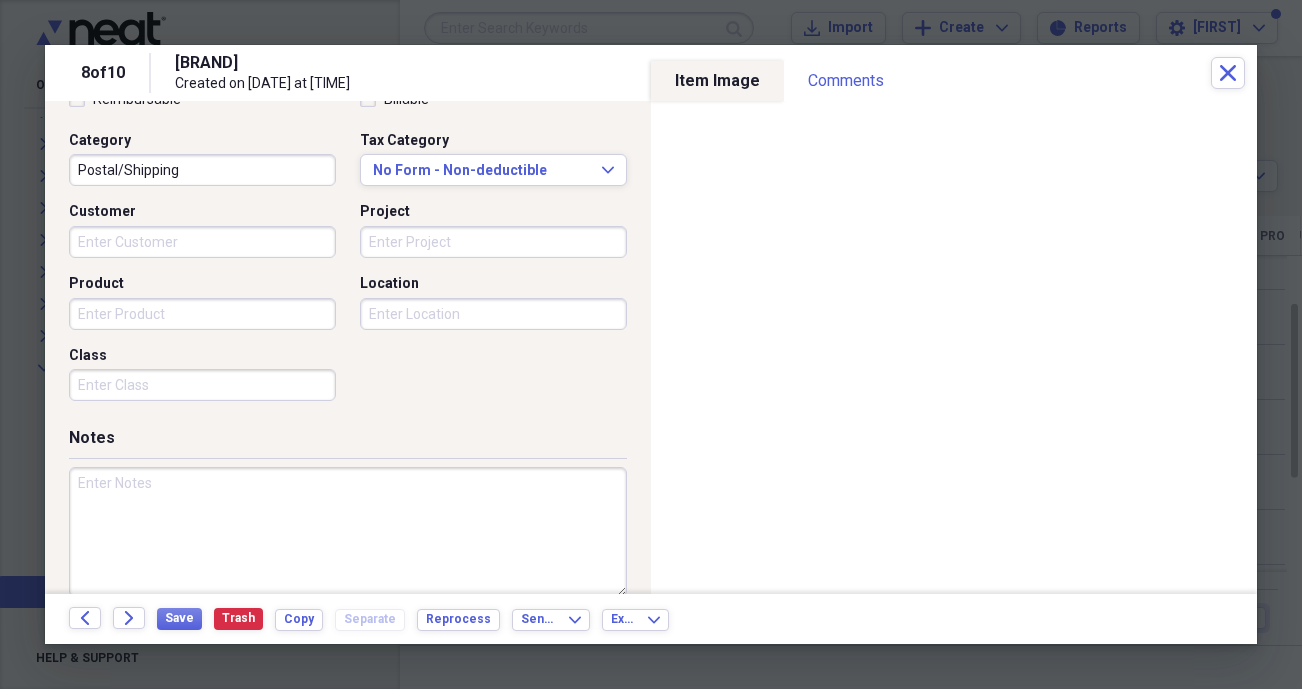 click at bounding box center [348, 532] 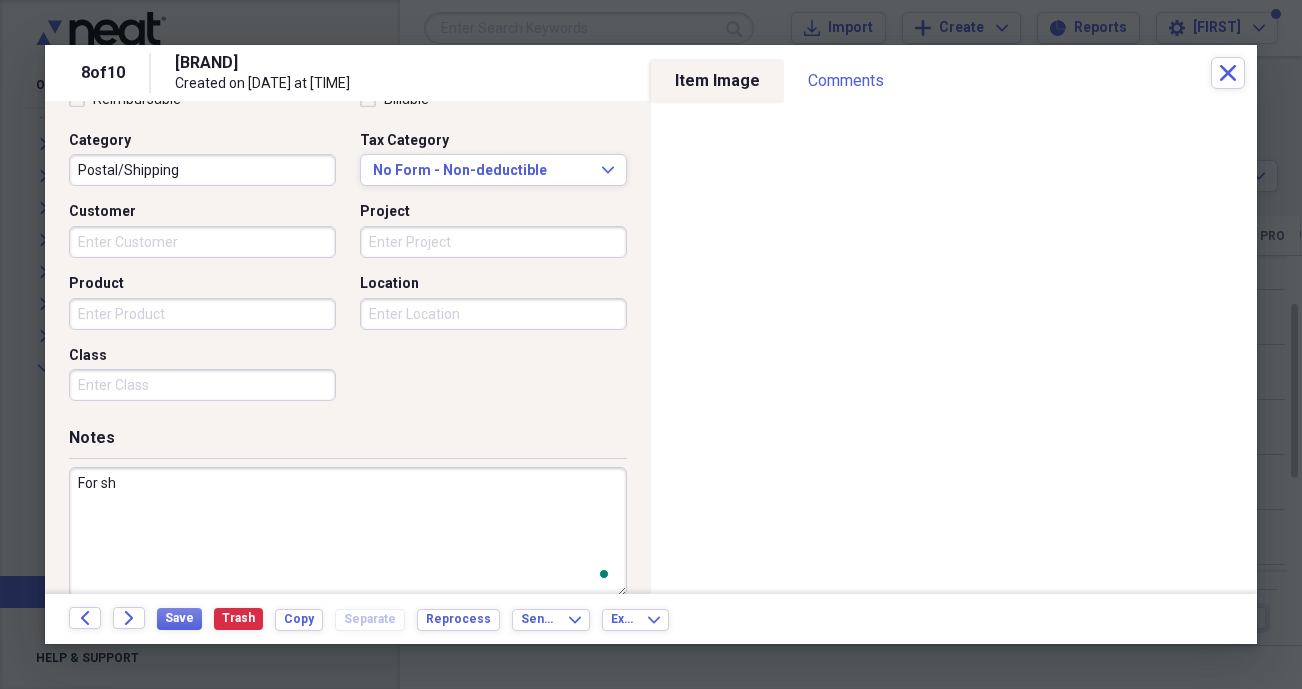 scroll, scrollTop: 499, scrollLeft: 0, axis: vertical 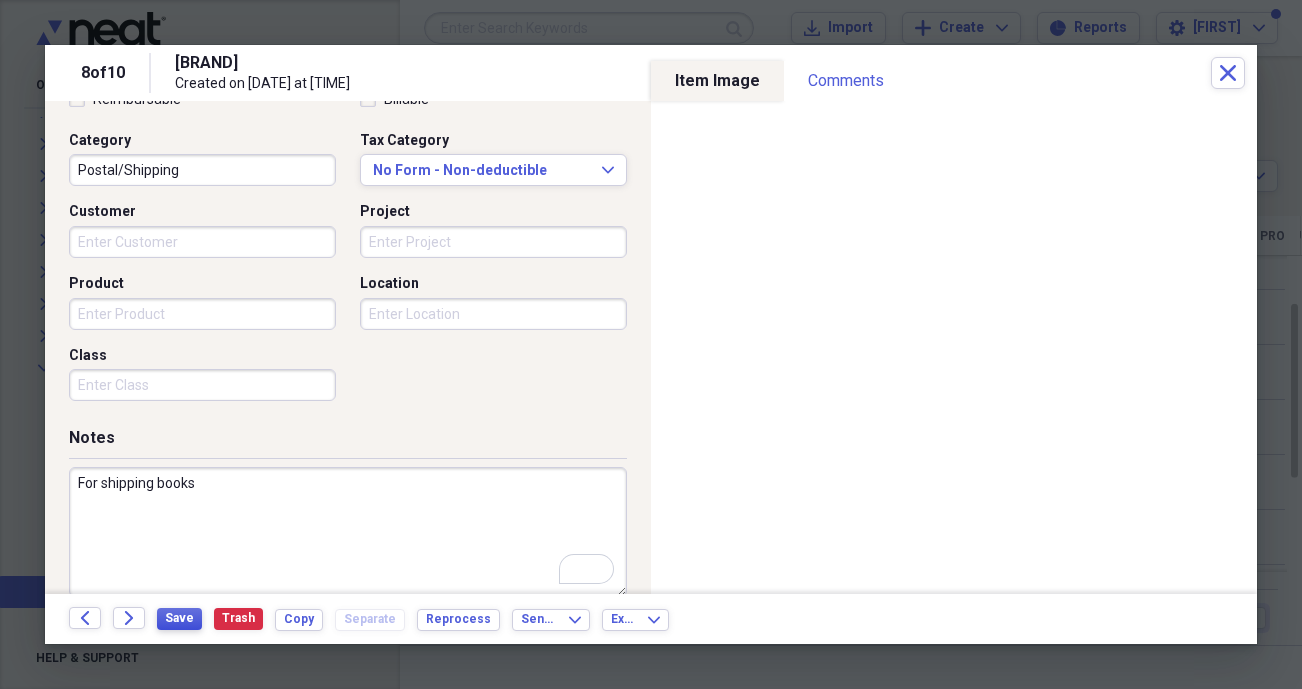 type on "For shipping books" 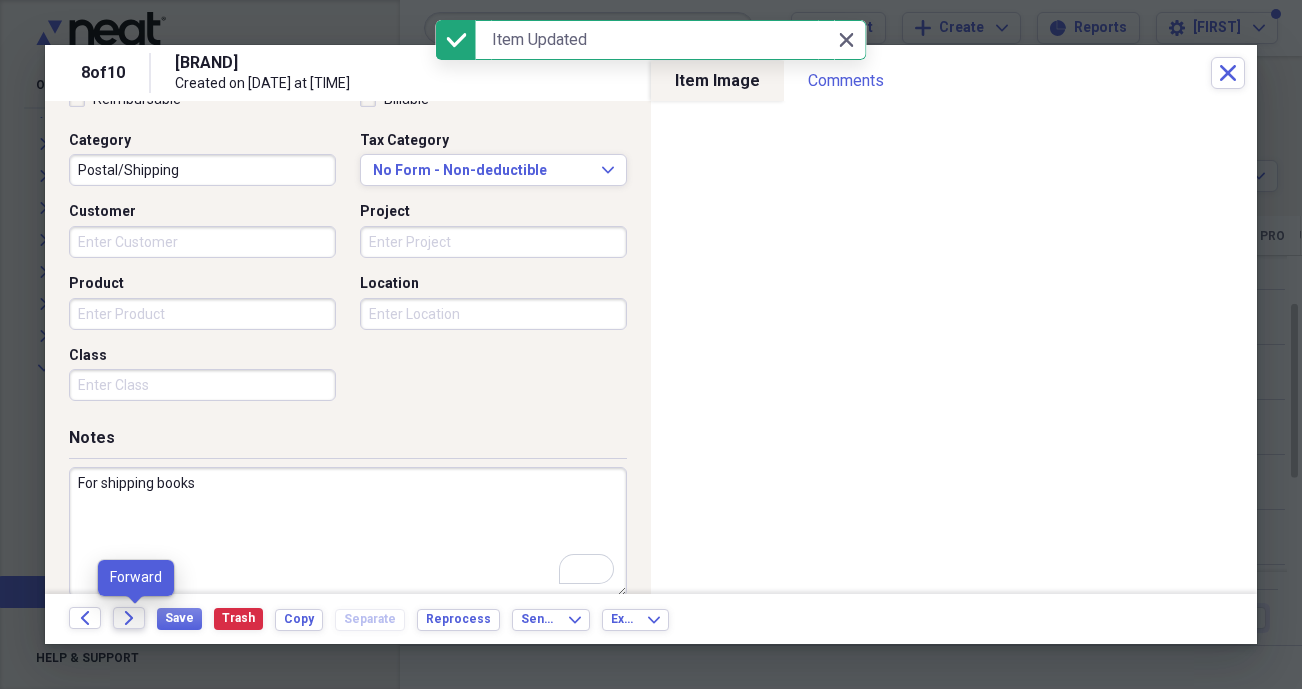 click on "Forward" 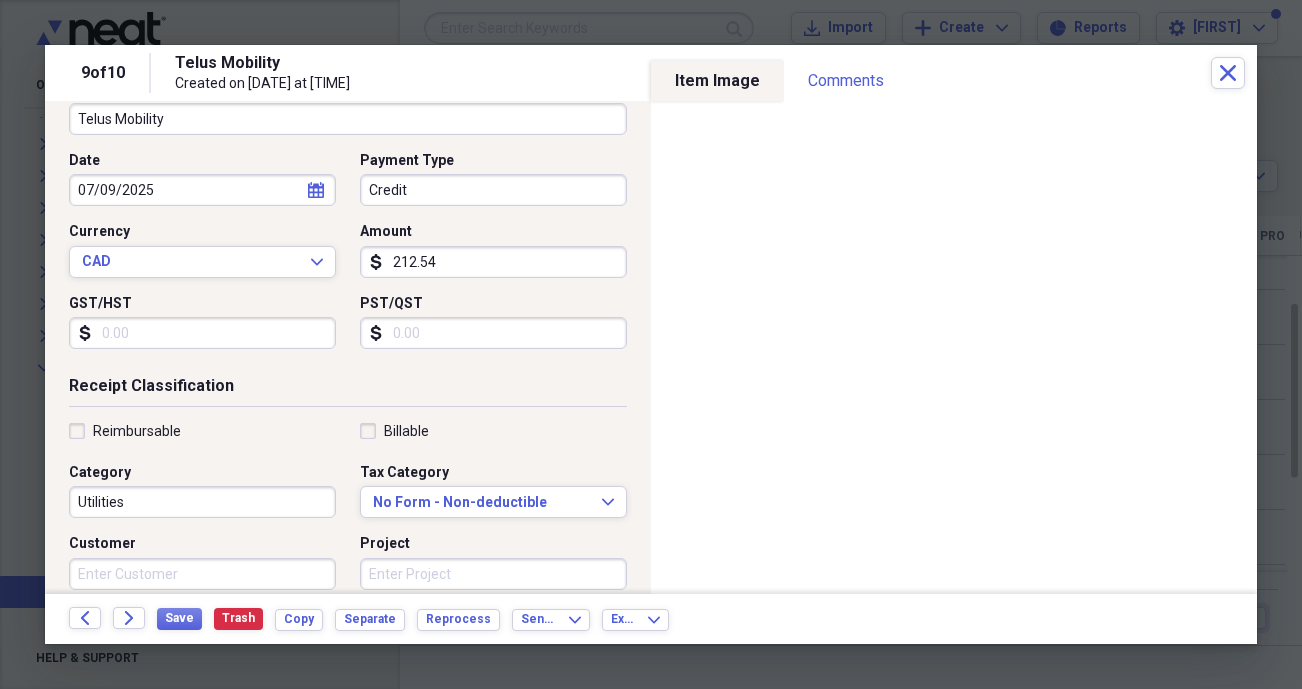 scroll, scrollTop: 483, scrollLeft: 0, axis: vertical 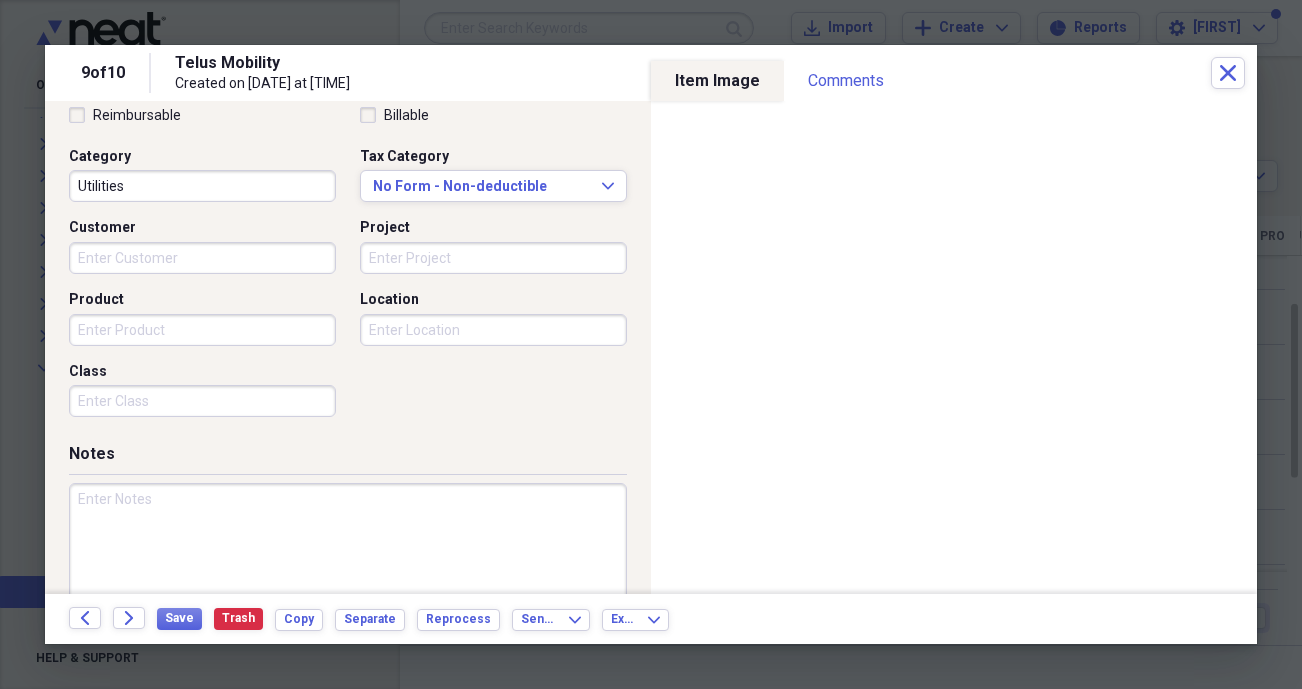 click at bounding box center (348, 548) 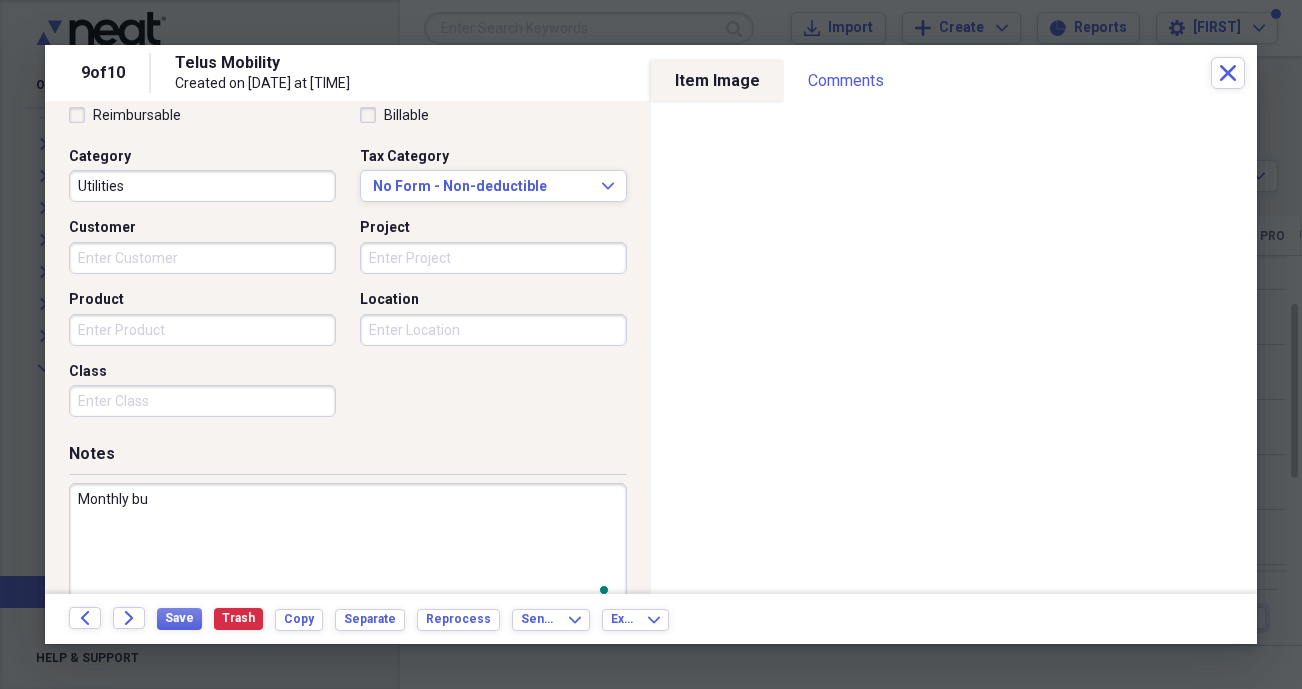 scroll, scrollTop: 483, scrollLeft: 0, axis: vertical 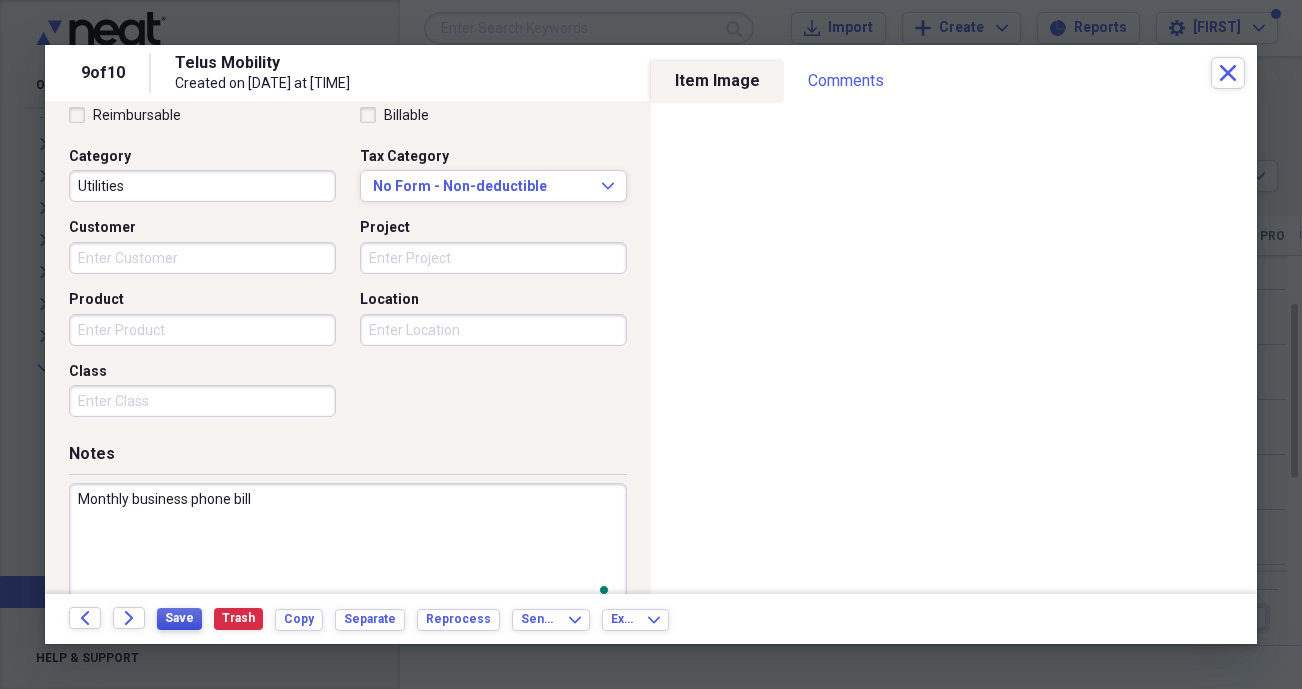 click on "Save" at bounding box center (179, 618) 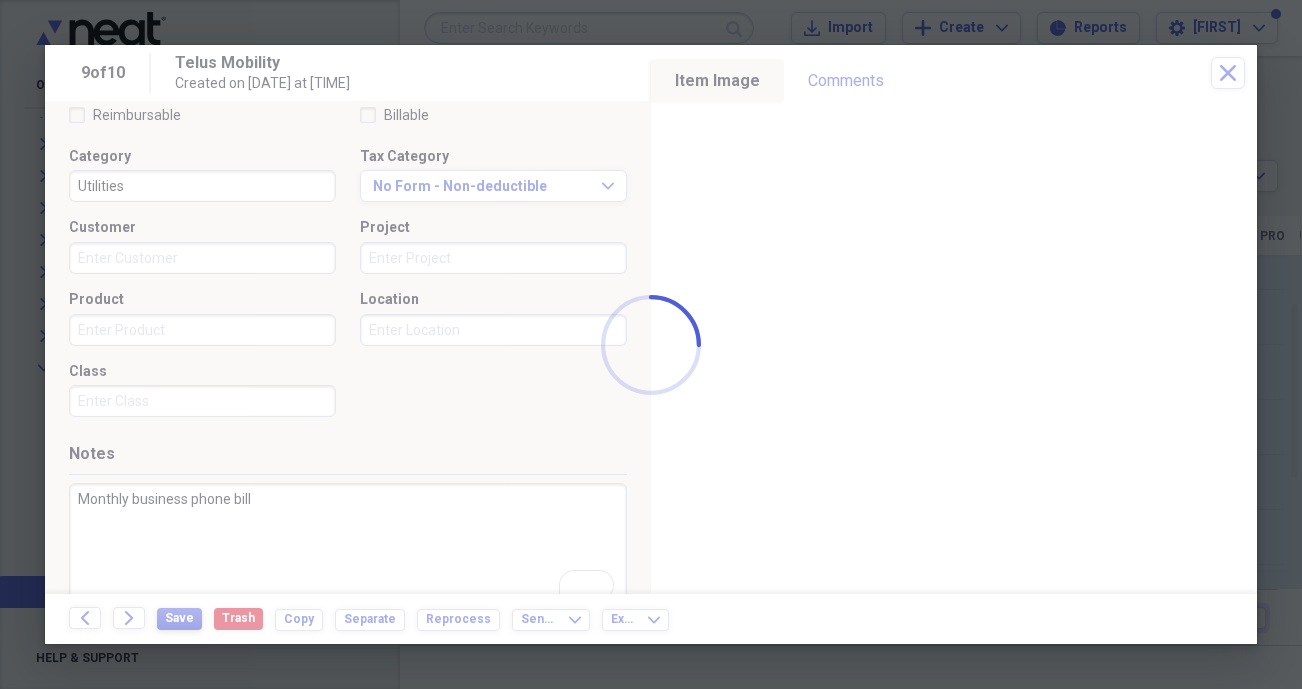 type on "Monthly business phone bill" 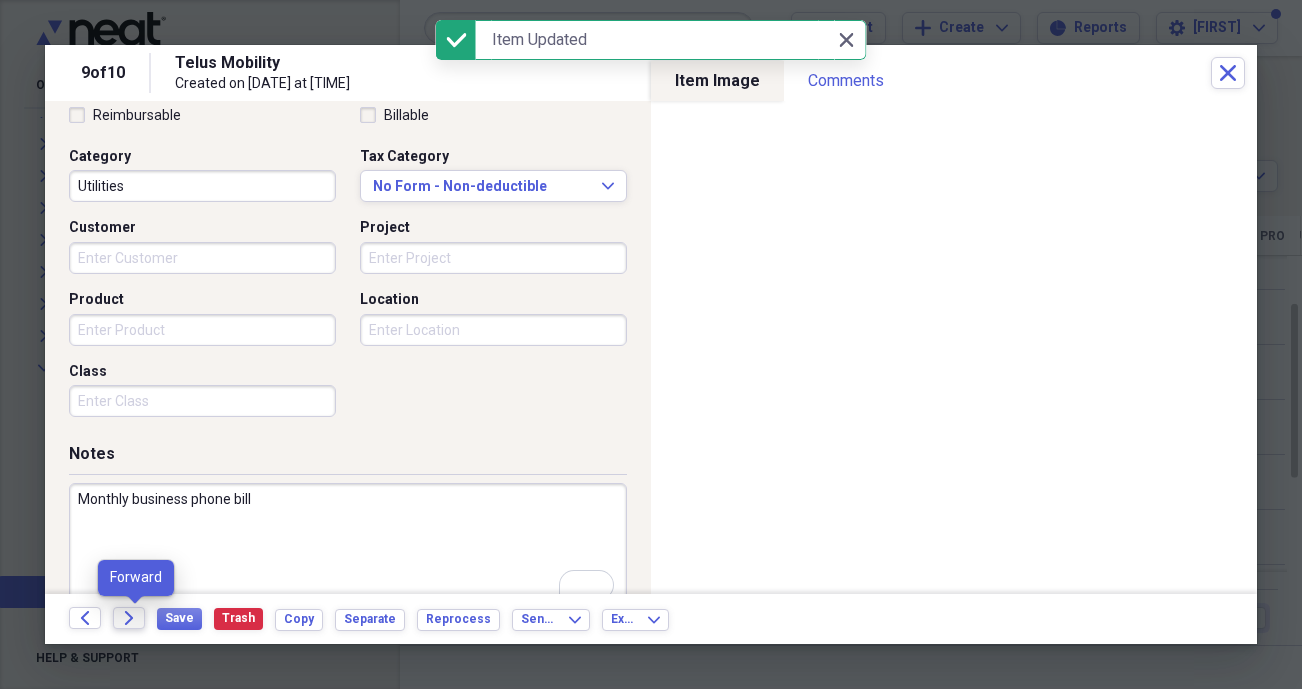 click on "Forward" 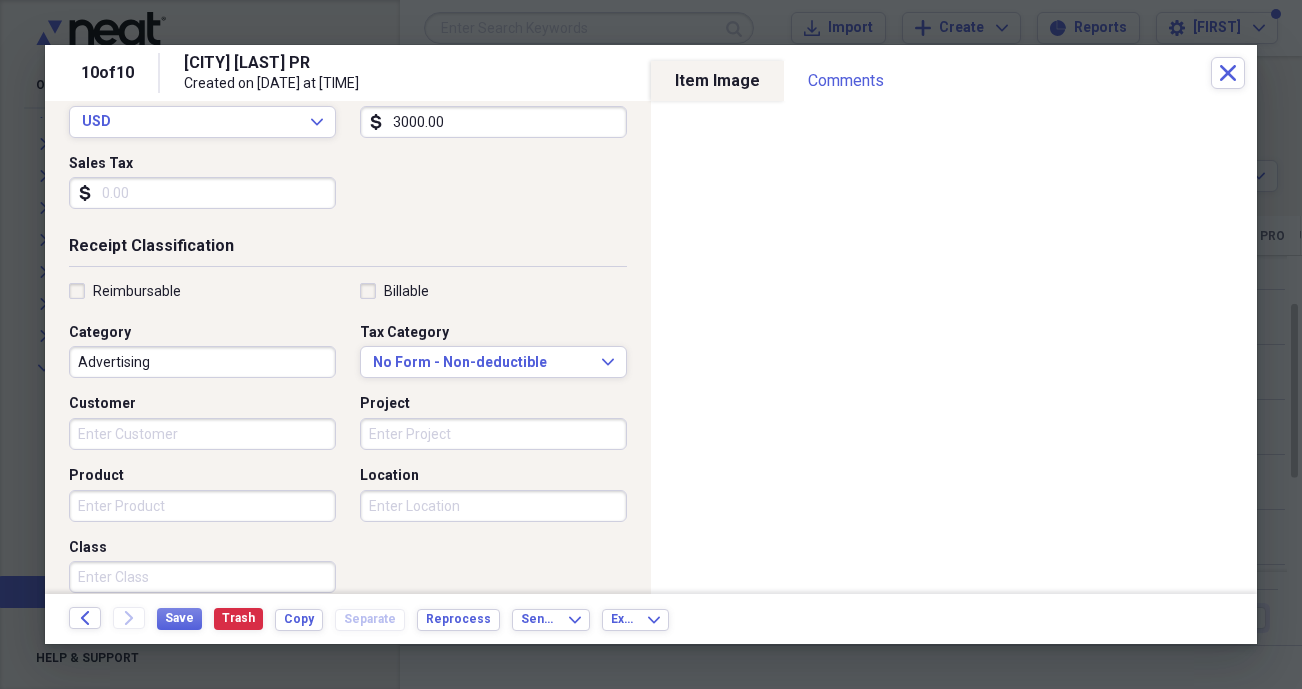 scroll, scrollTop: 528, scrollLeft: 0, axis: vertical 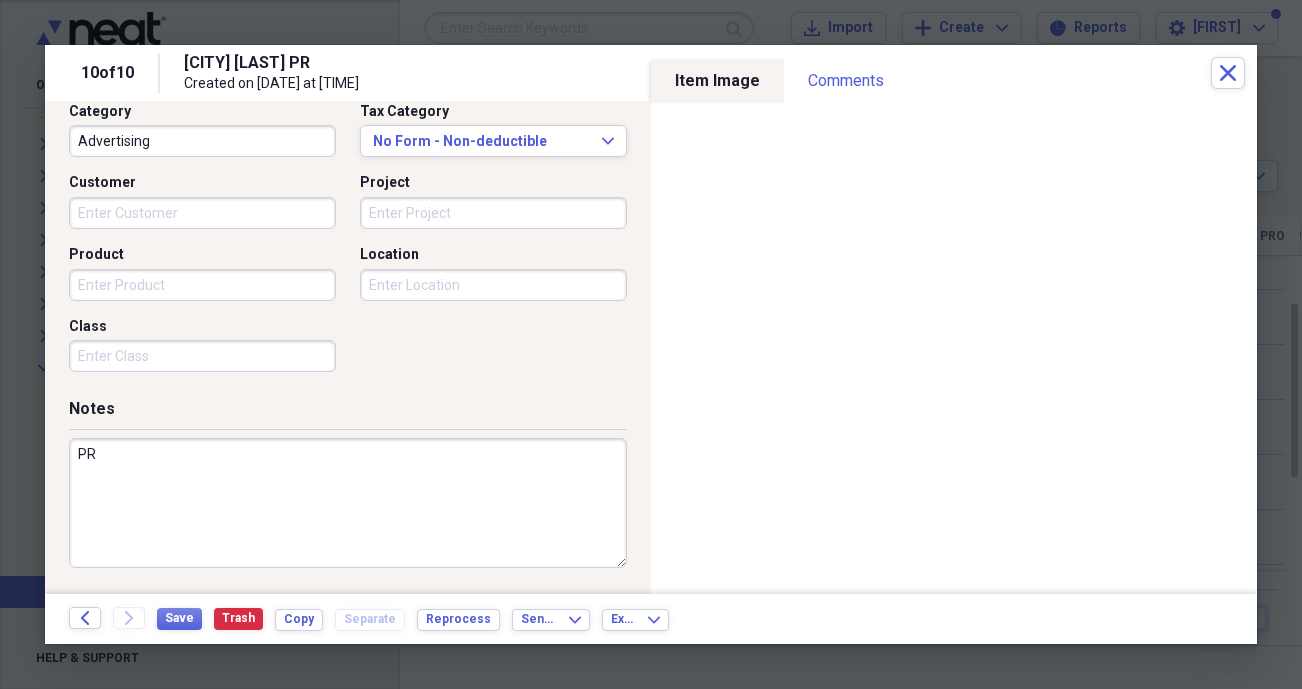 click on "PR" at bounding box center [348, 503] 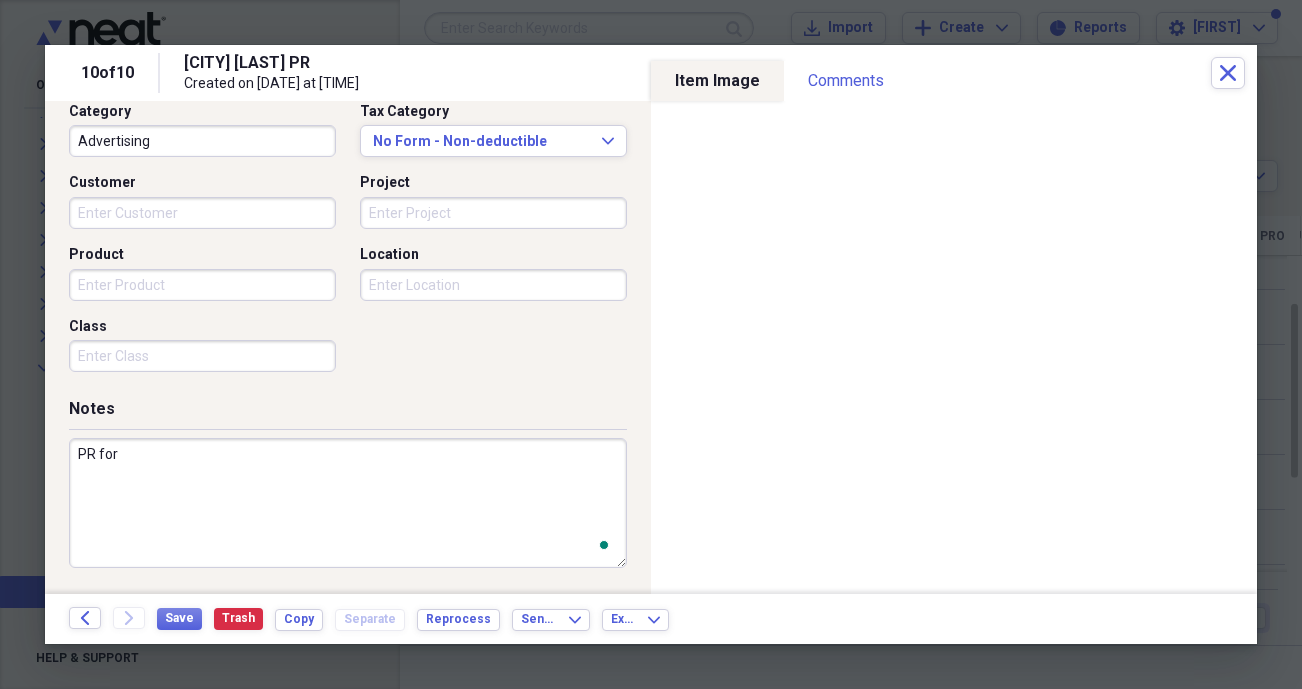 scroll, scrollTop: 528, scrollLeft: 0, axis: vertical 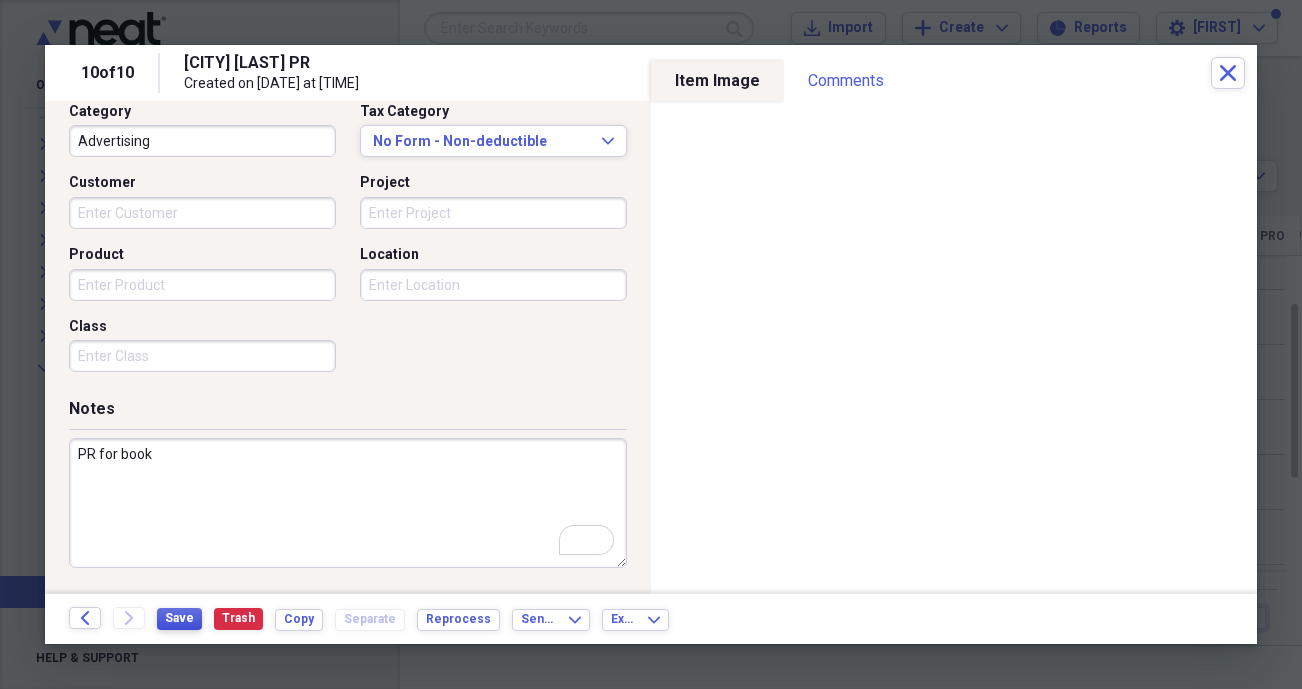 click on "Save" at bounding box center [179, 618] 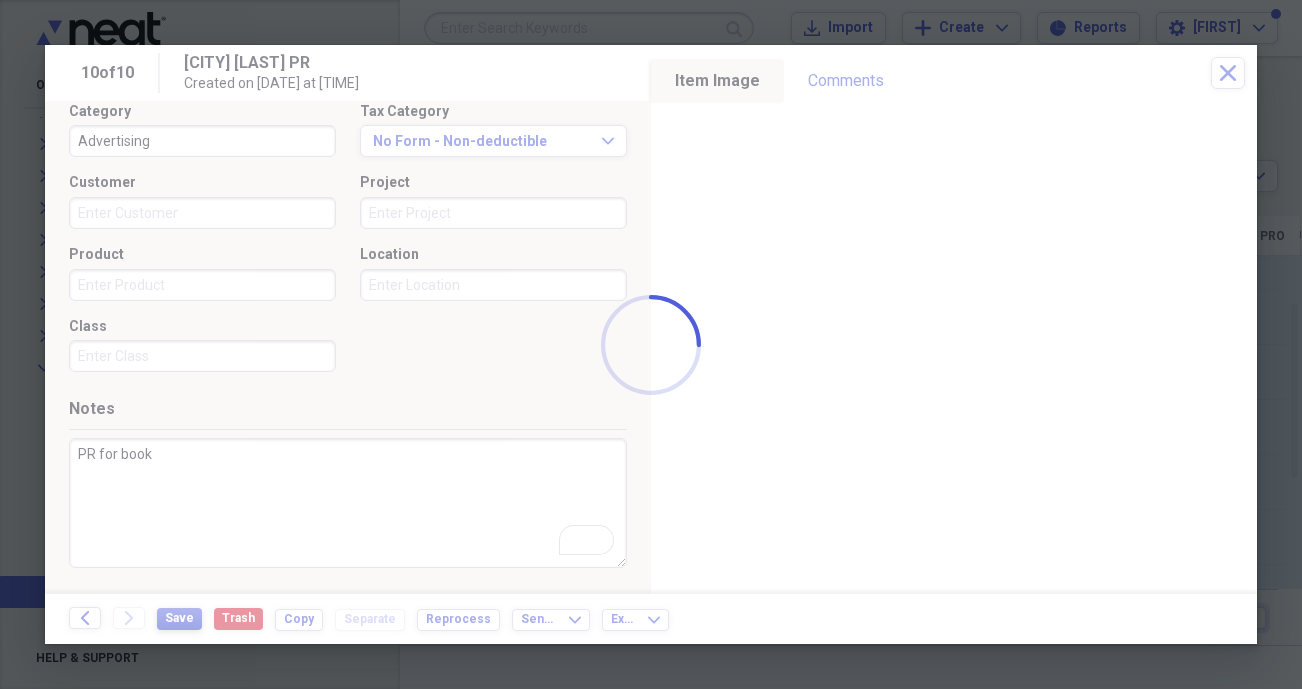 type on "PR for book" 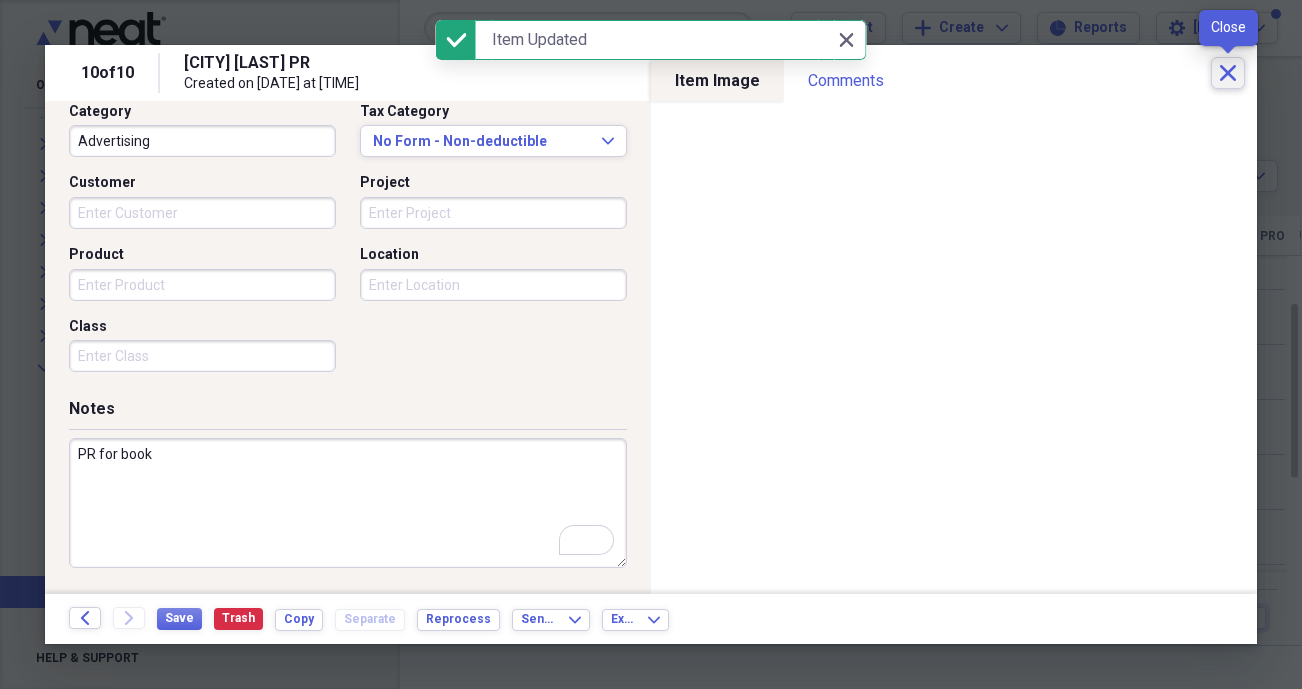 click 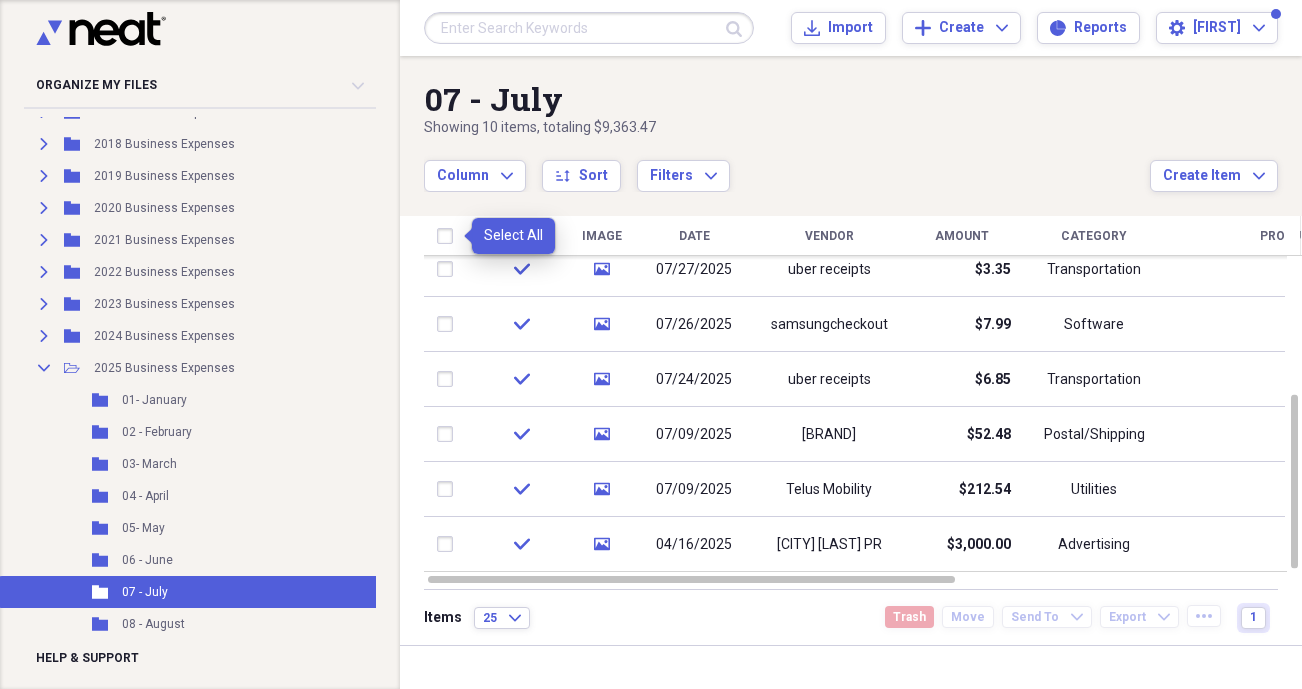 click at bounding box center [449, 236] 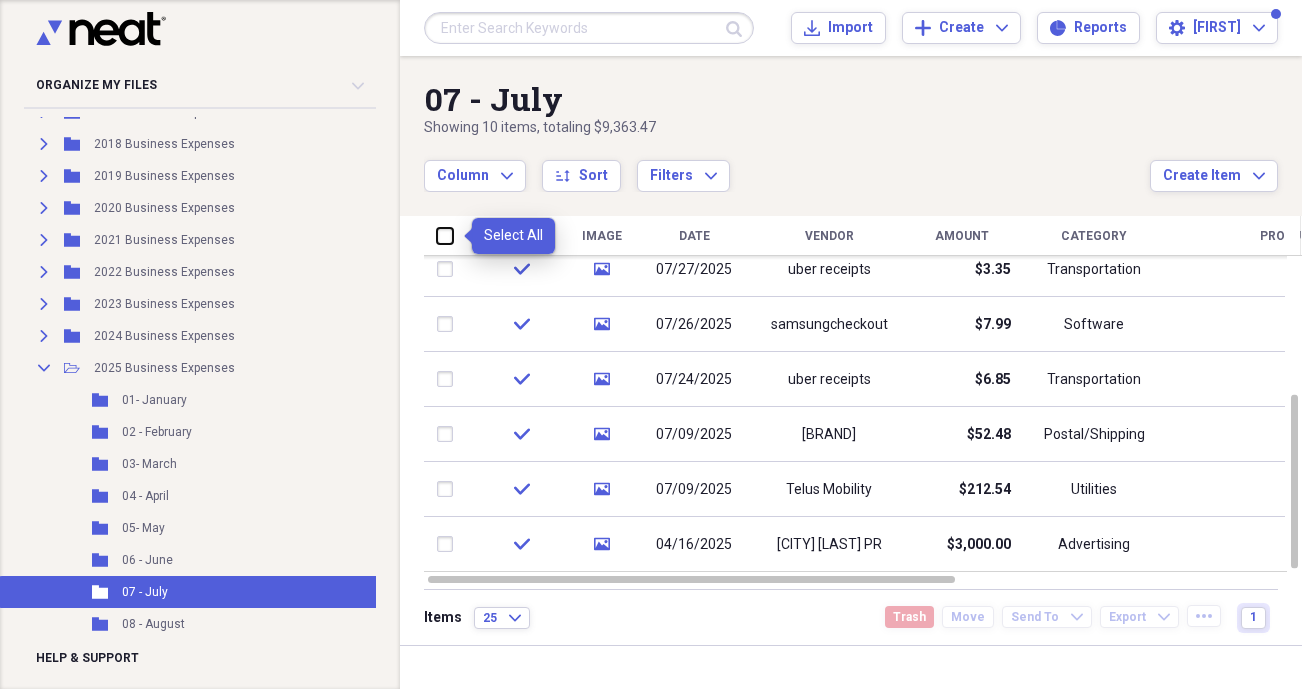 click at bounding box center [437, 235] 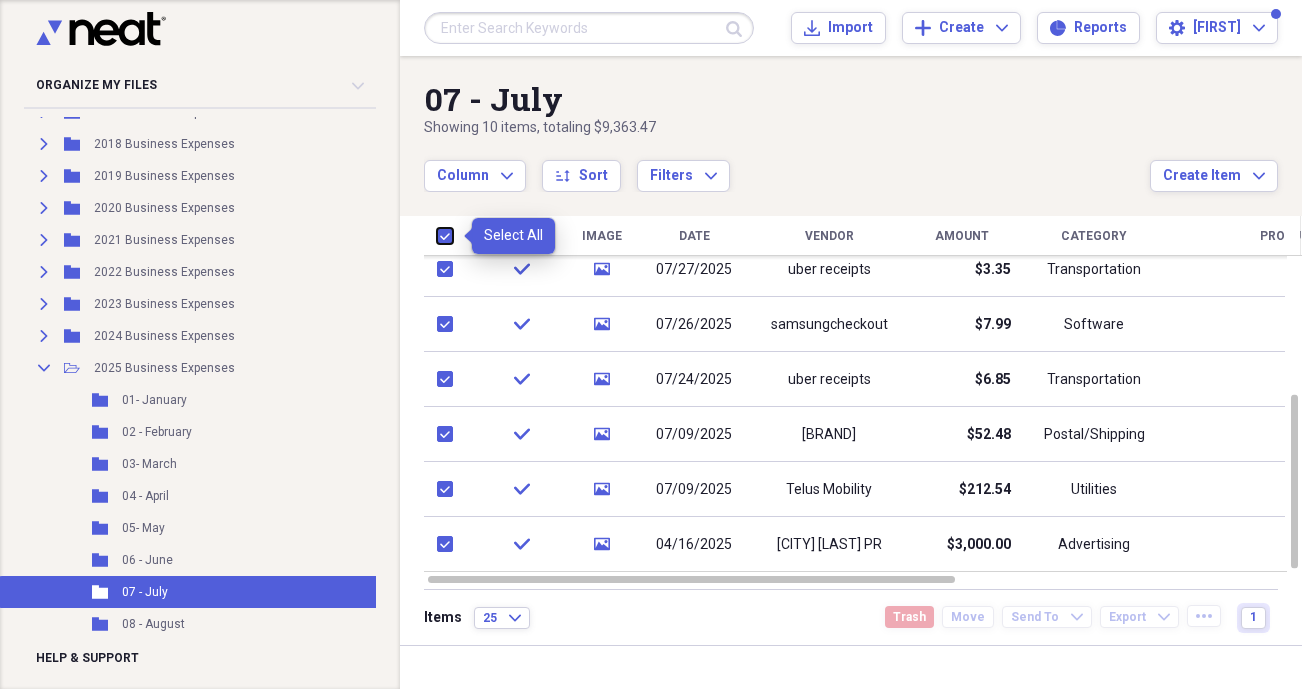 checkbox on "true" 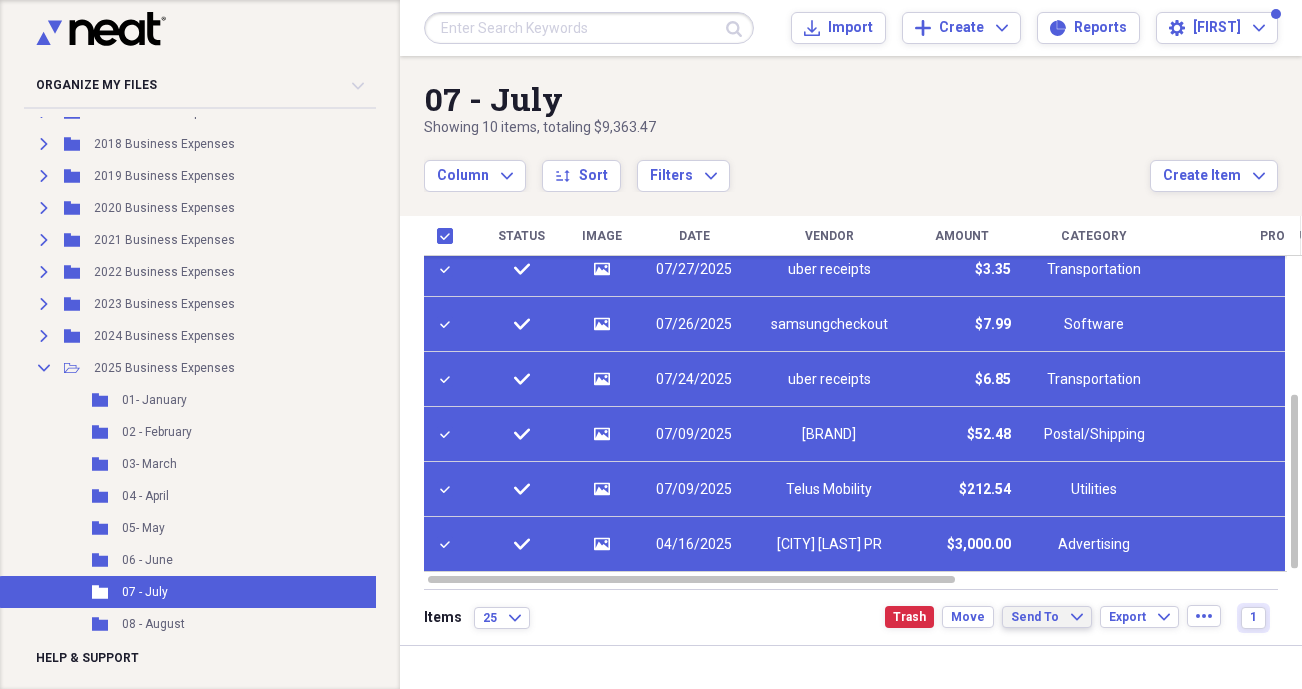 click on "Expand" 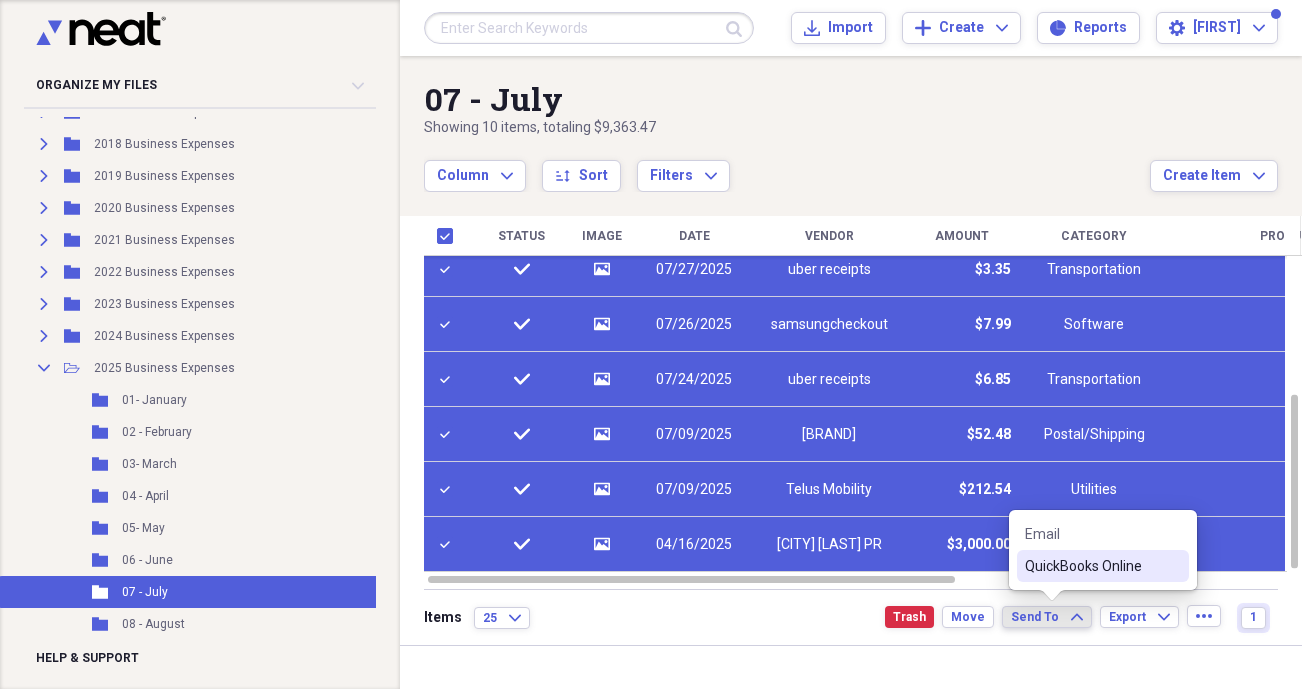 click on "QuickBooks Online" at bounding box center (1091, 566) 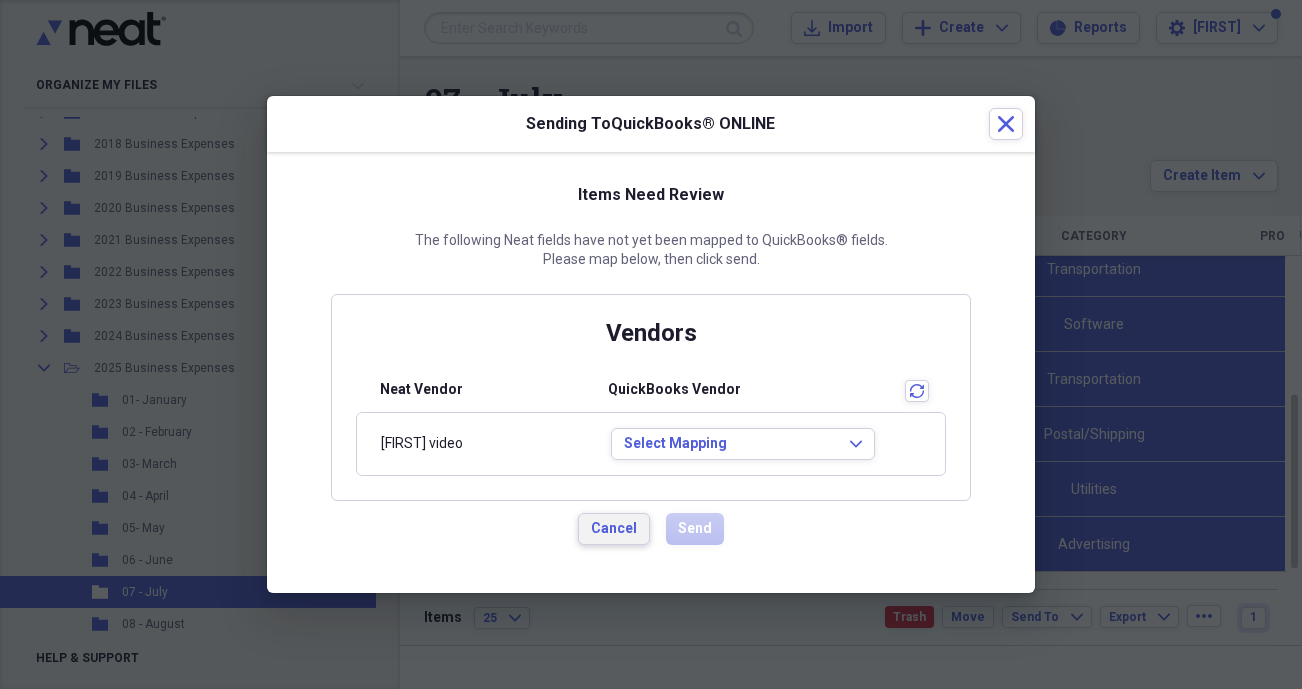 click on "Cancel" at bounding box center [614, 529] 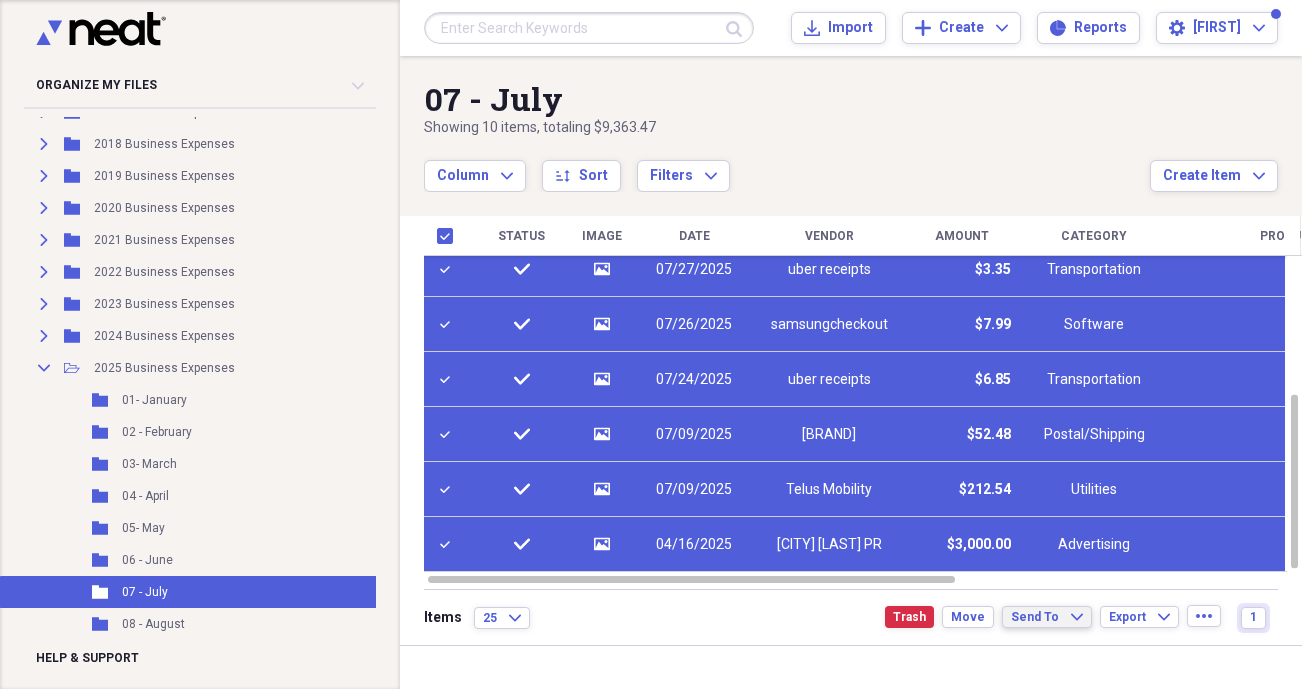 type 